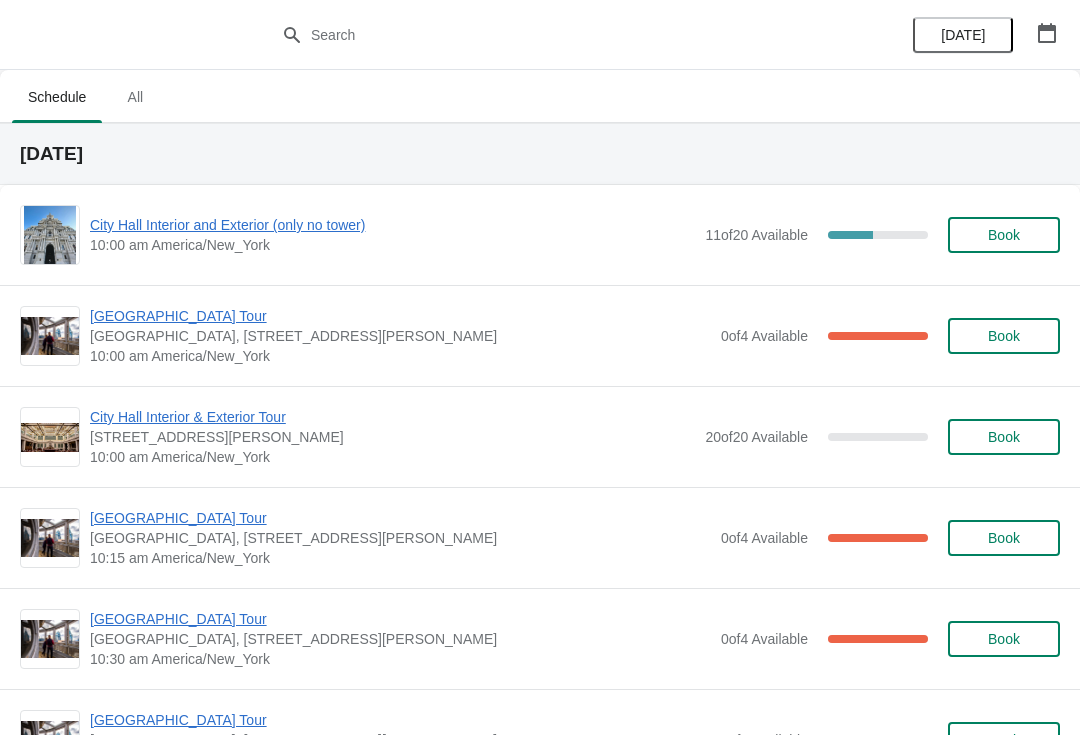 scroll, scrollTop: 0, scrollLeft: 0, axis: both 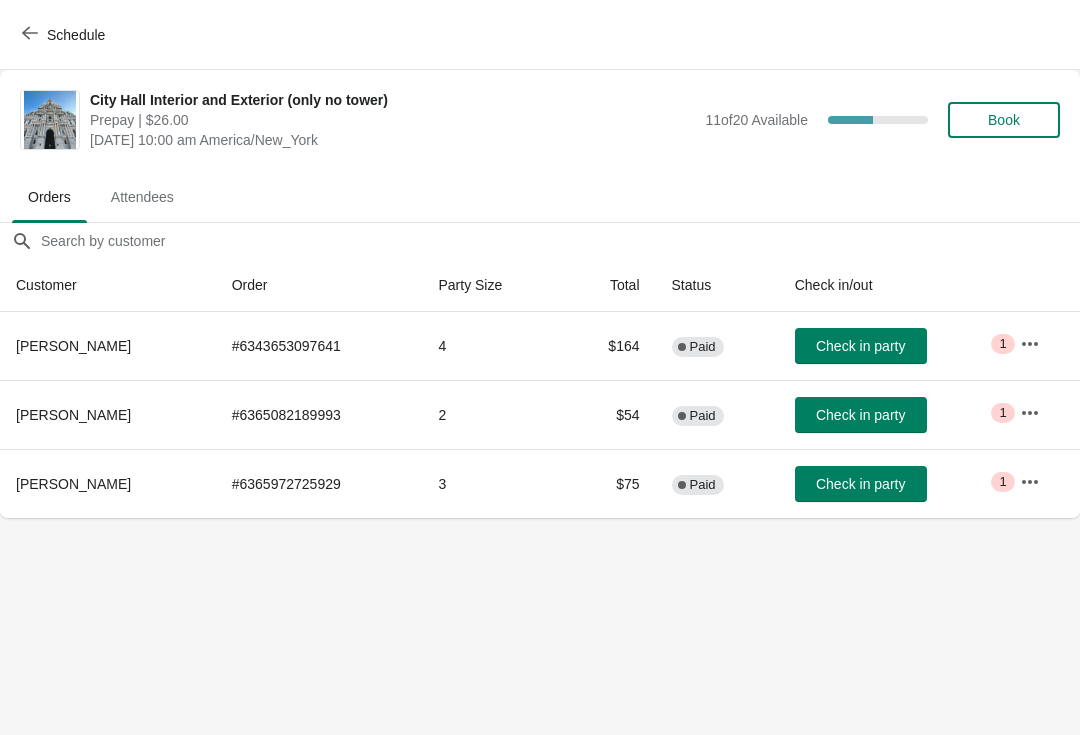 click on "Check in party" at bounding box center [860, 346] 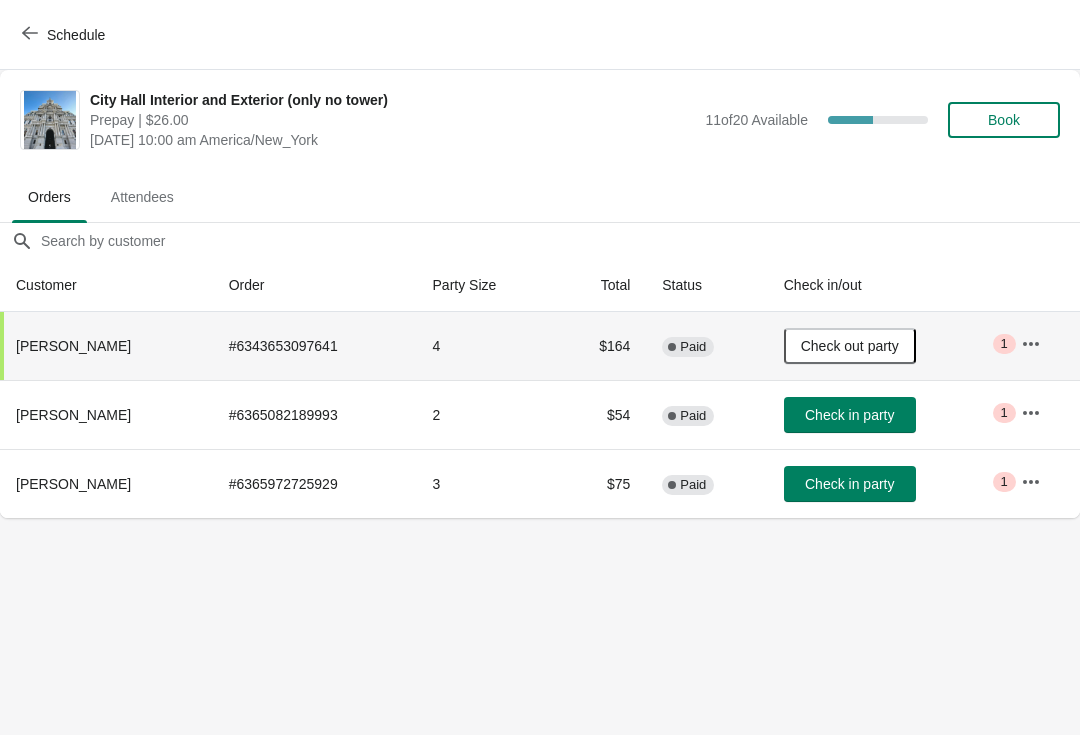 click on "Schedule" at bounding box center (65, 35) 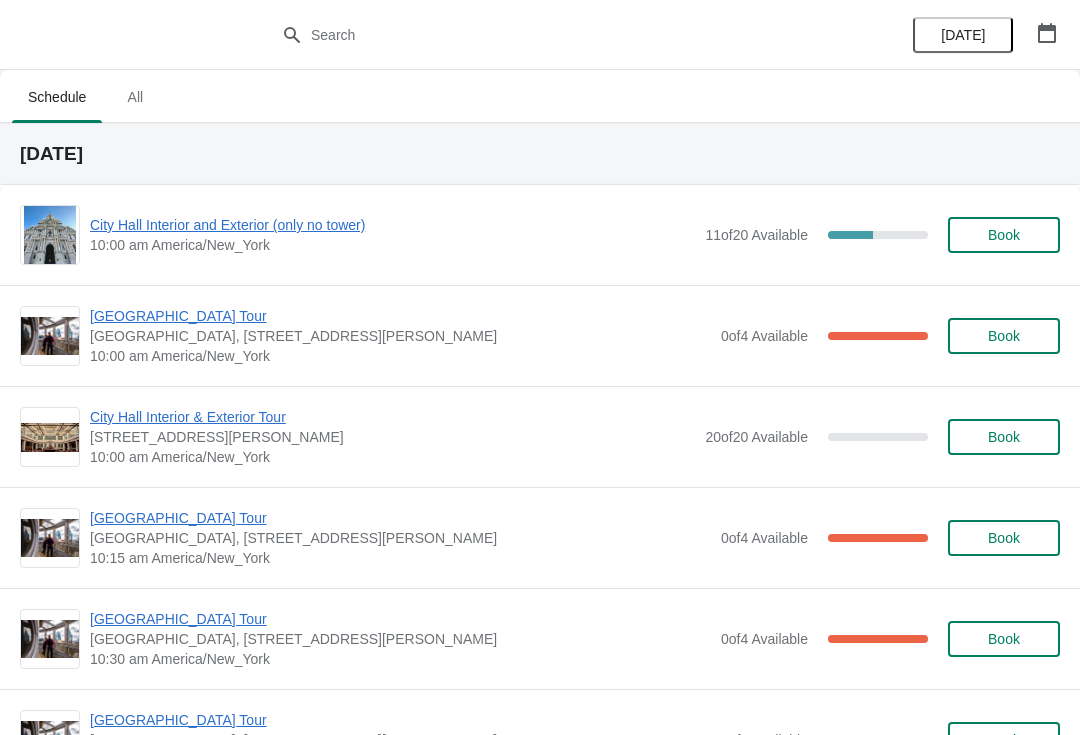 scroll, scrollTop: 5, scrollLeft: 0, axis: vertical 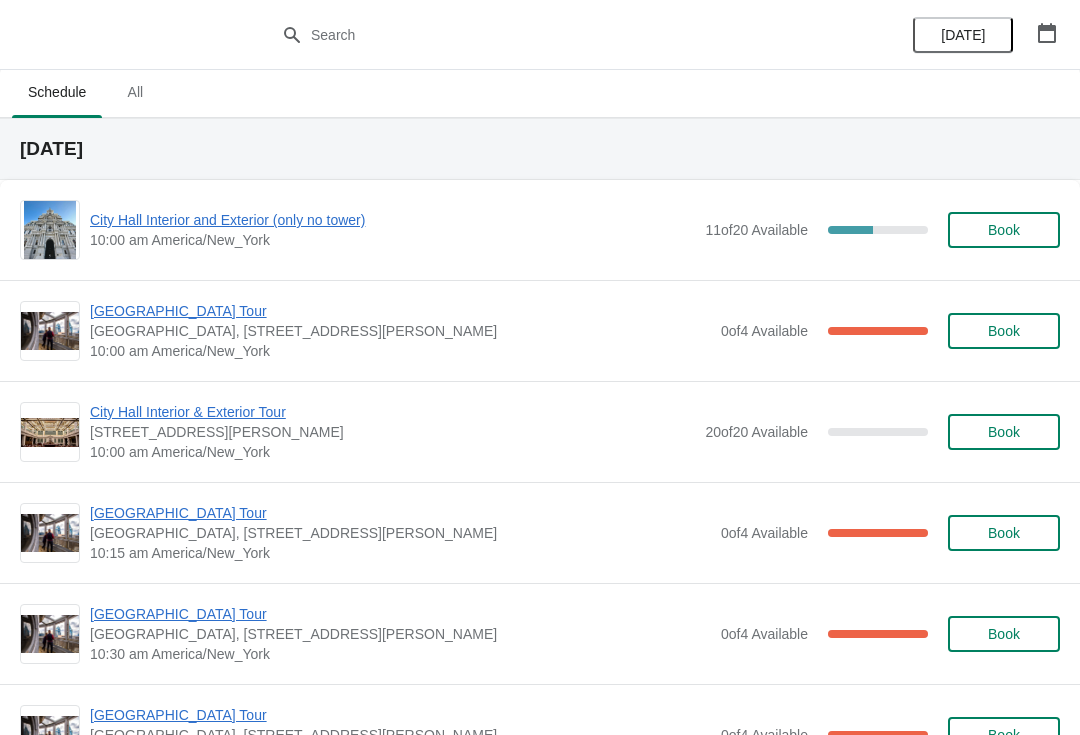 click on "[GEOGRAPHIC_DATA] Tour" at bounding box center [400, 311] 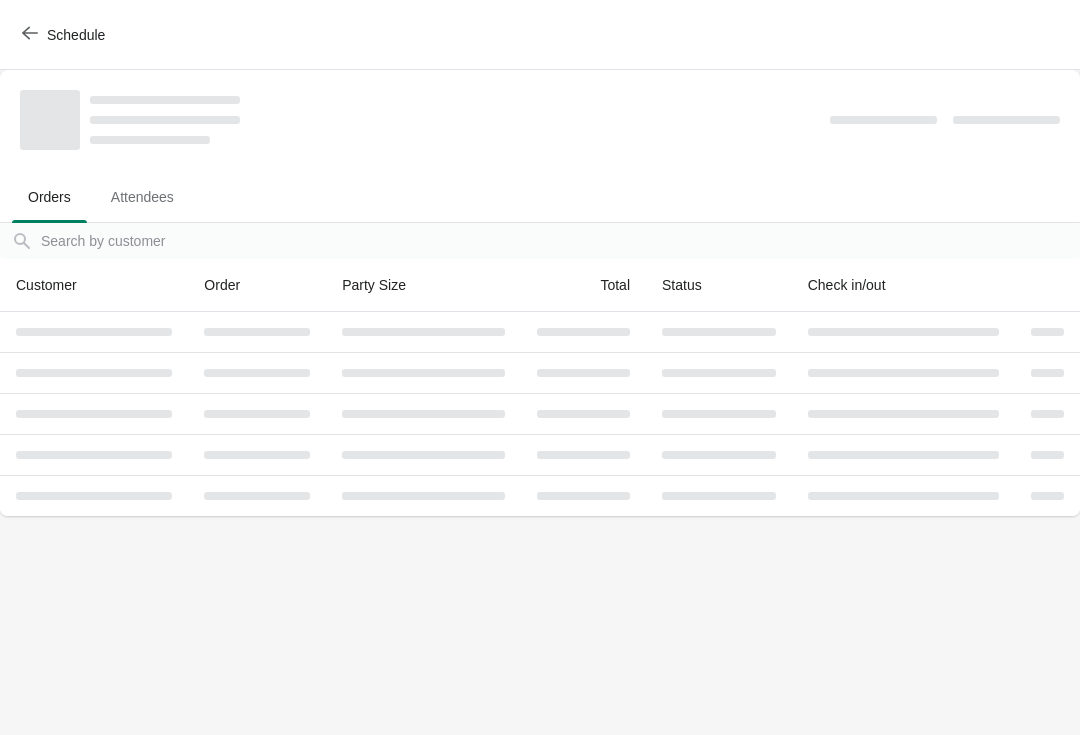 scroll, scrollTop: 0, scrollLeft: 0, axis: both 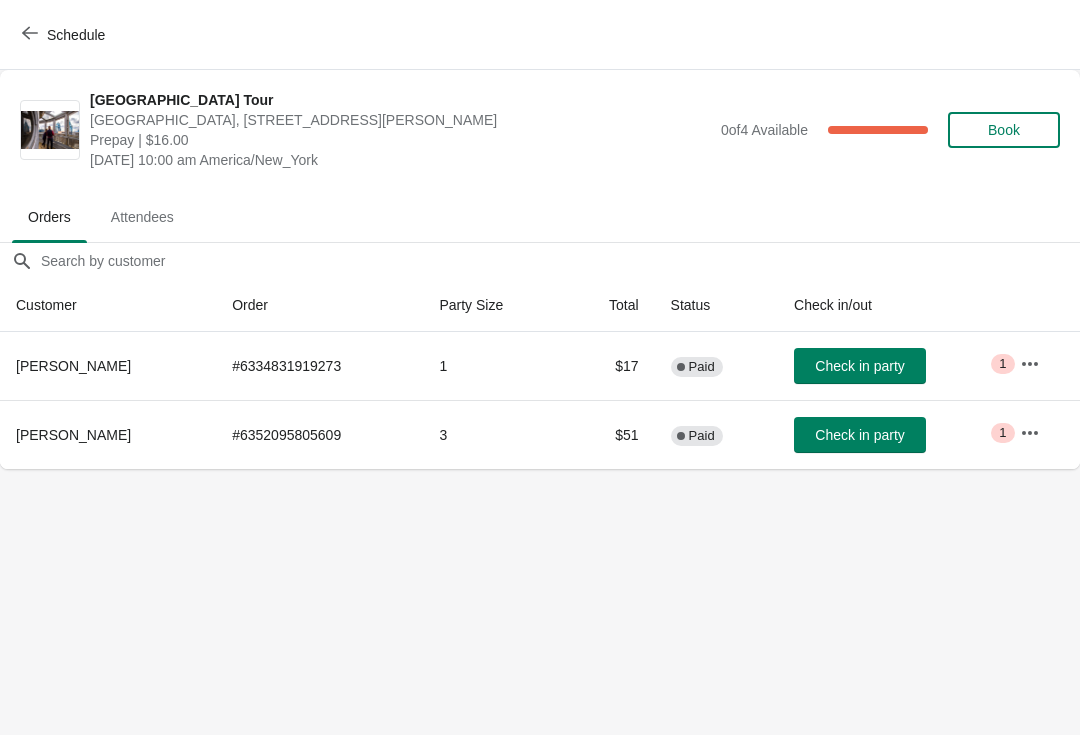 click on "Check in party" at bounding box center (859, 366) 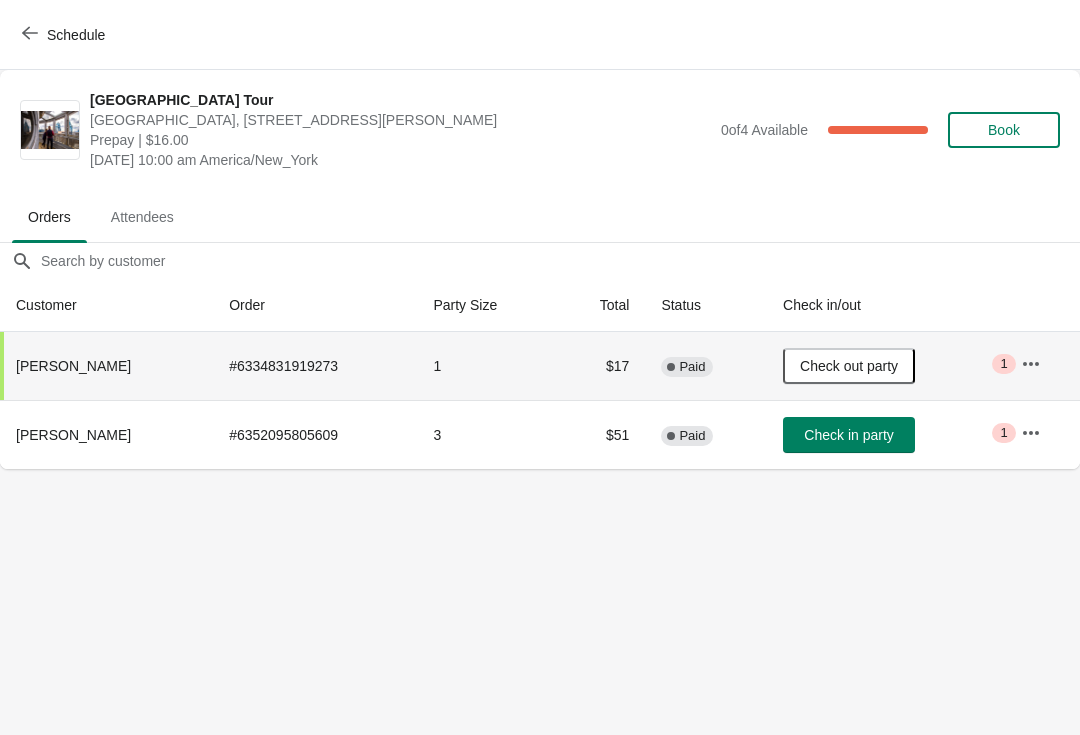 click on "Check in party" at bounding box center [849, 435] 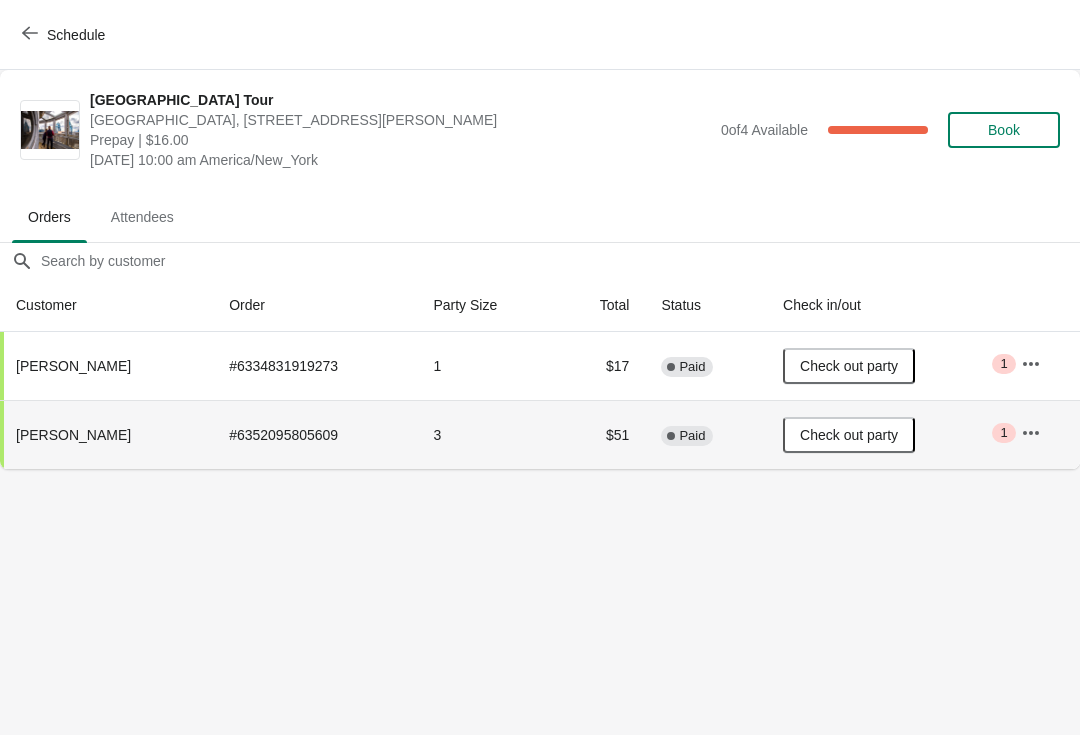 click on "Schedule" at bounding box center [65, 35] 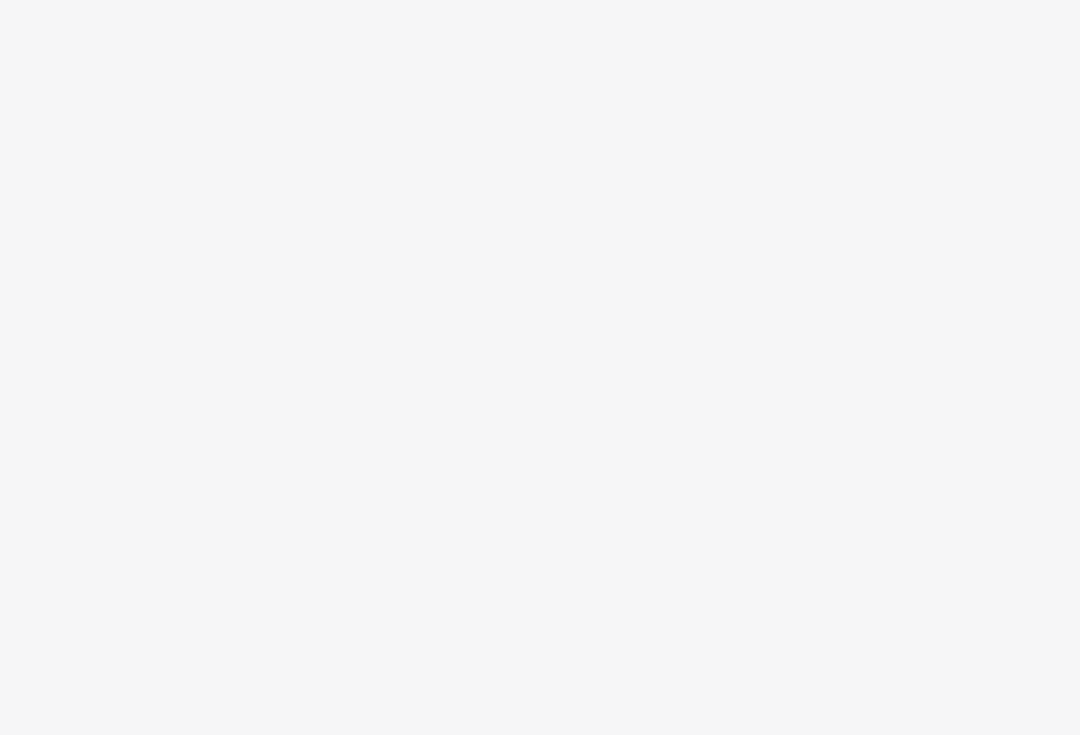scroll, scrollTop: 0, scrollLeft: 0, axis: both 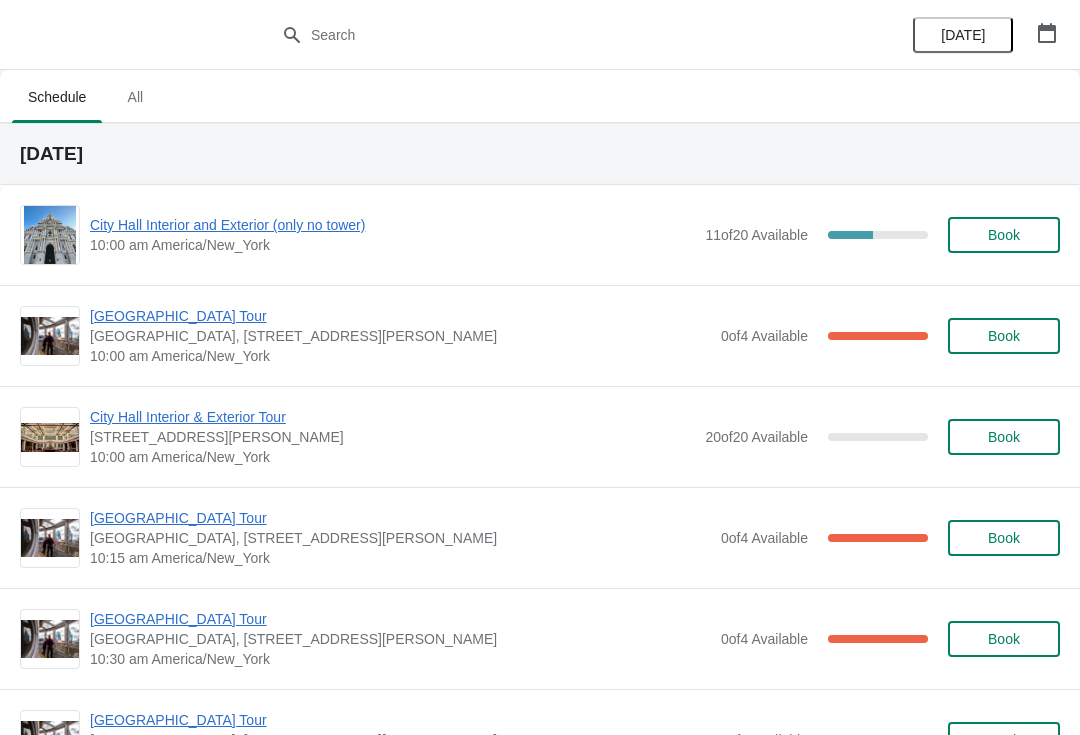 click on "City Hall Interior and Exterior (only no tower)" at bounding box center [392, 225] 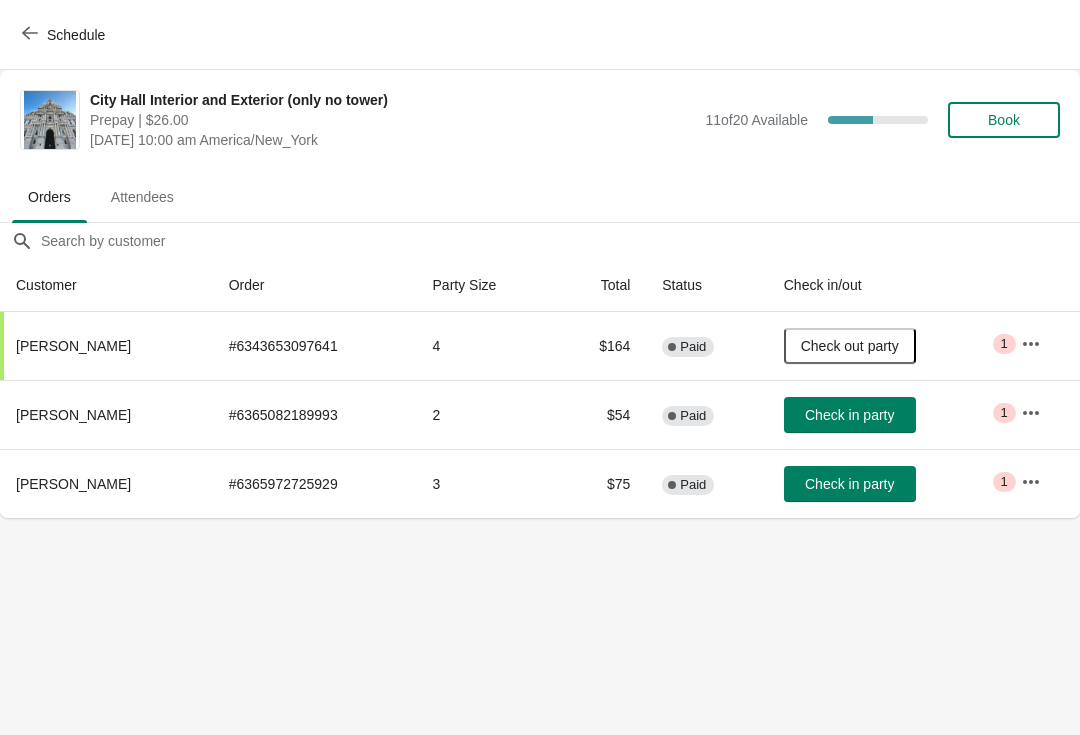 click on "Check in party" at bounding box center [849, 415] 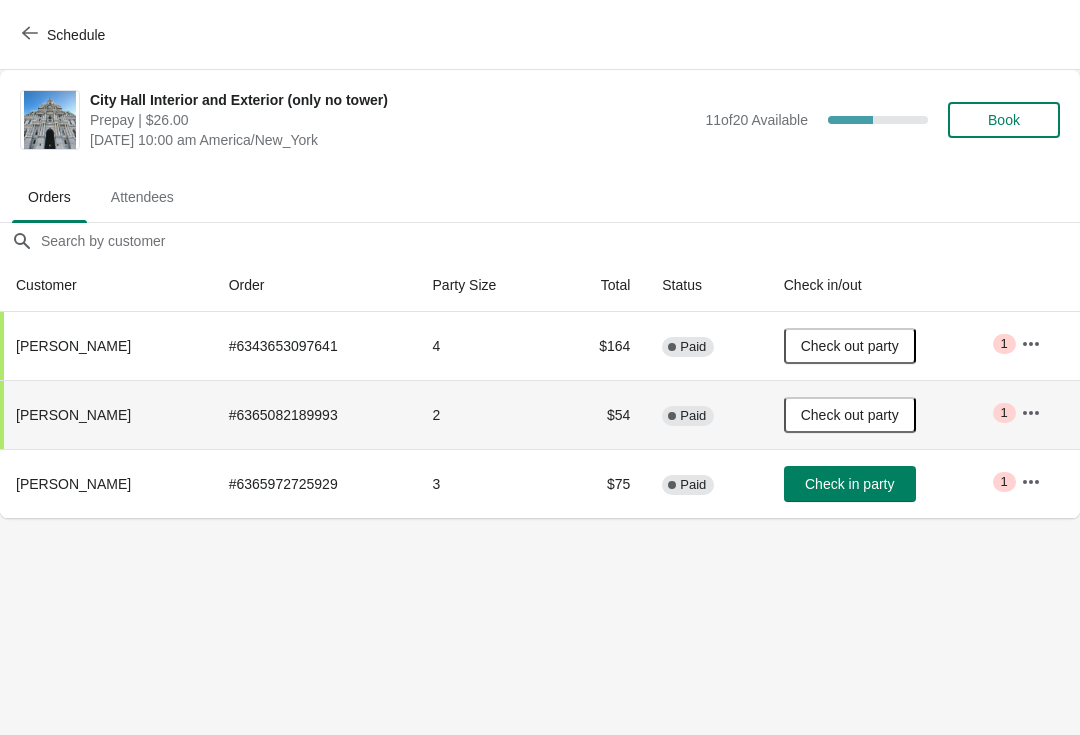 click on "Check in party" at bounding box center (850, 484) 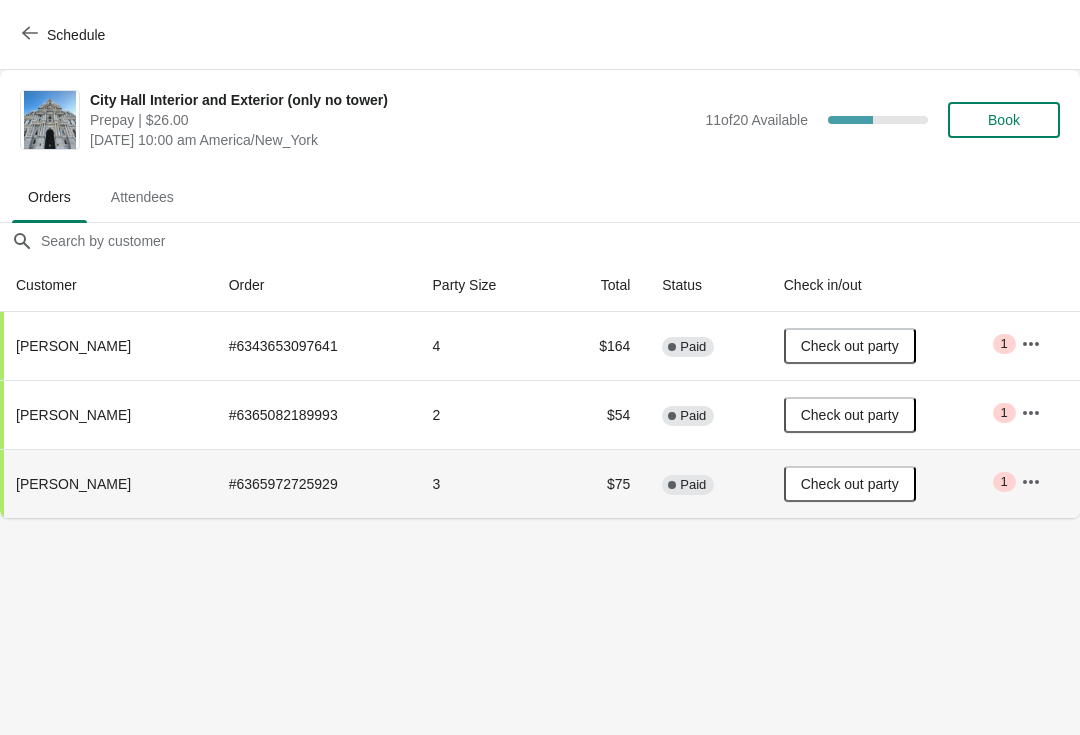 click 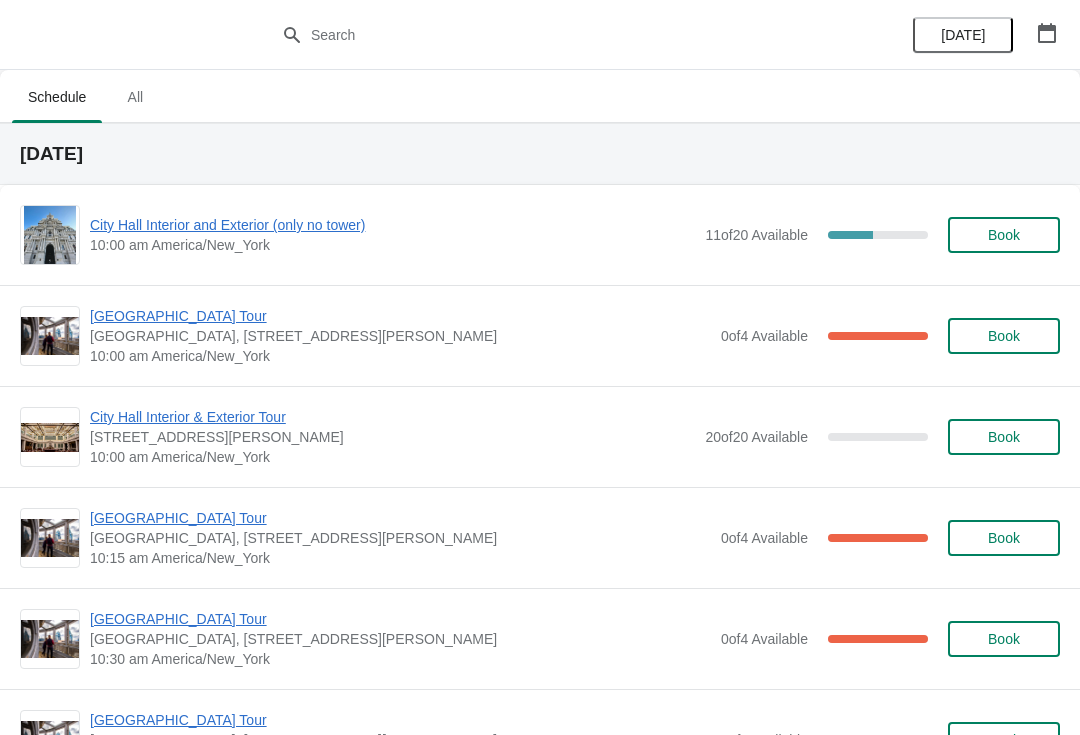 click on "[GEOGRAPHIC_DATA] Tour" at bounding box center (400, 316) 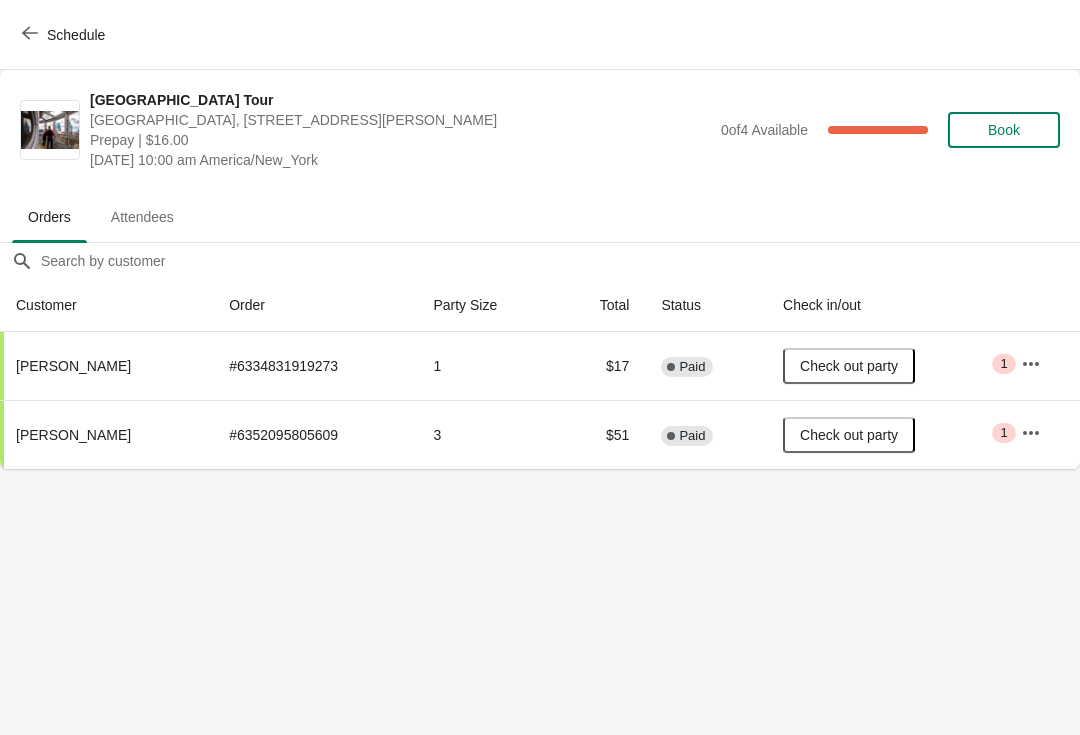 click 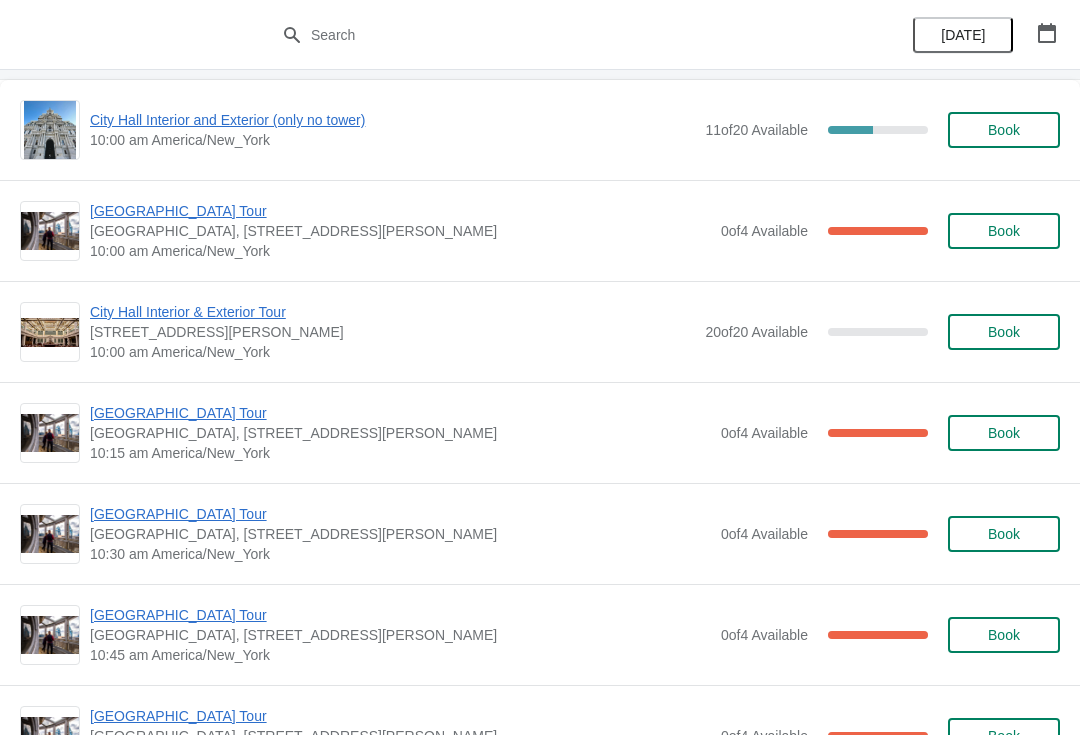 scroll, scrollTop: 104, scrollLeft: 0, axis: vertical 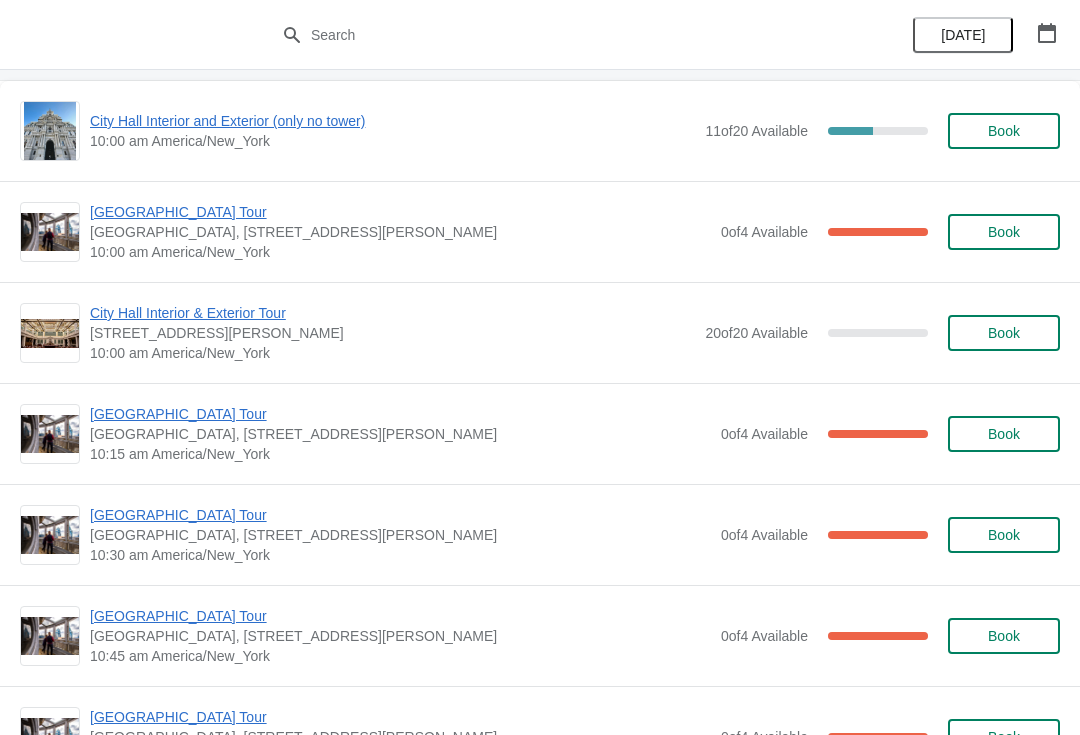 click on "[GEOGRAPHIC_DATA] Tour" at bounding box center [400, 414] 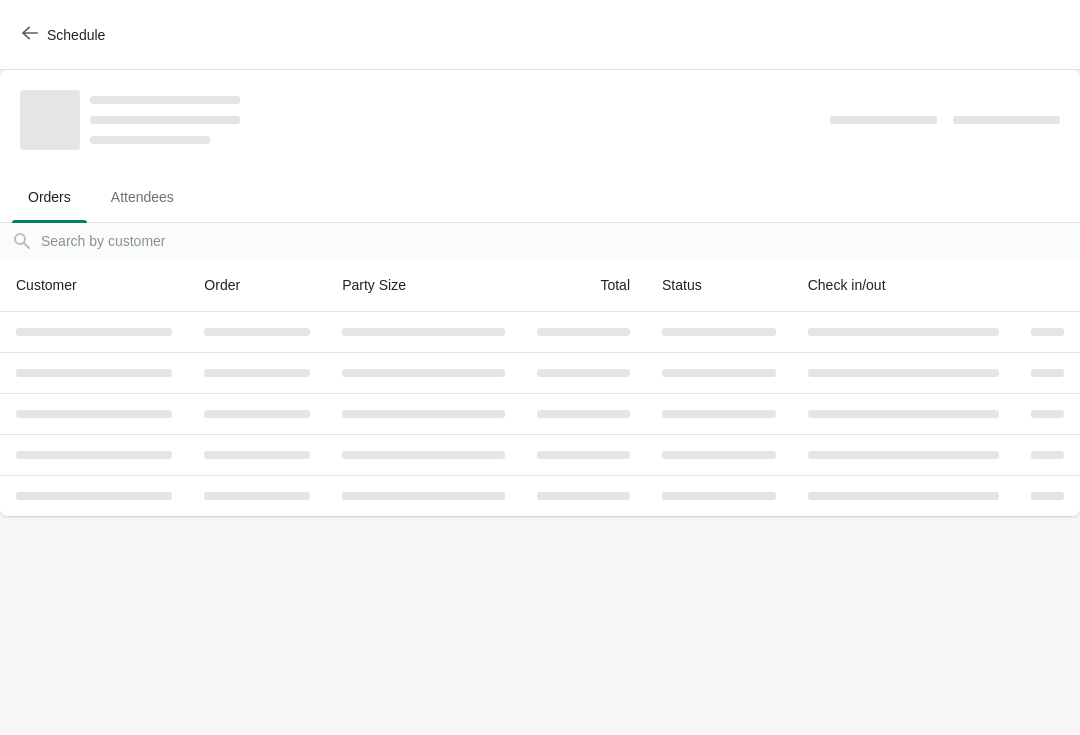 scroll, scrollTop: 0, scrollLeft: 0, axis: both 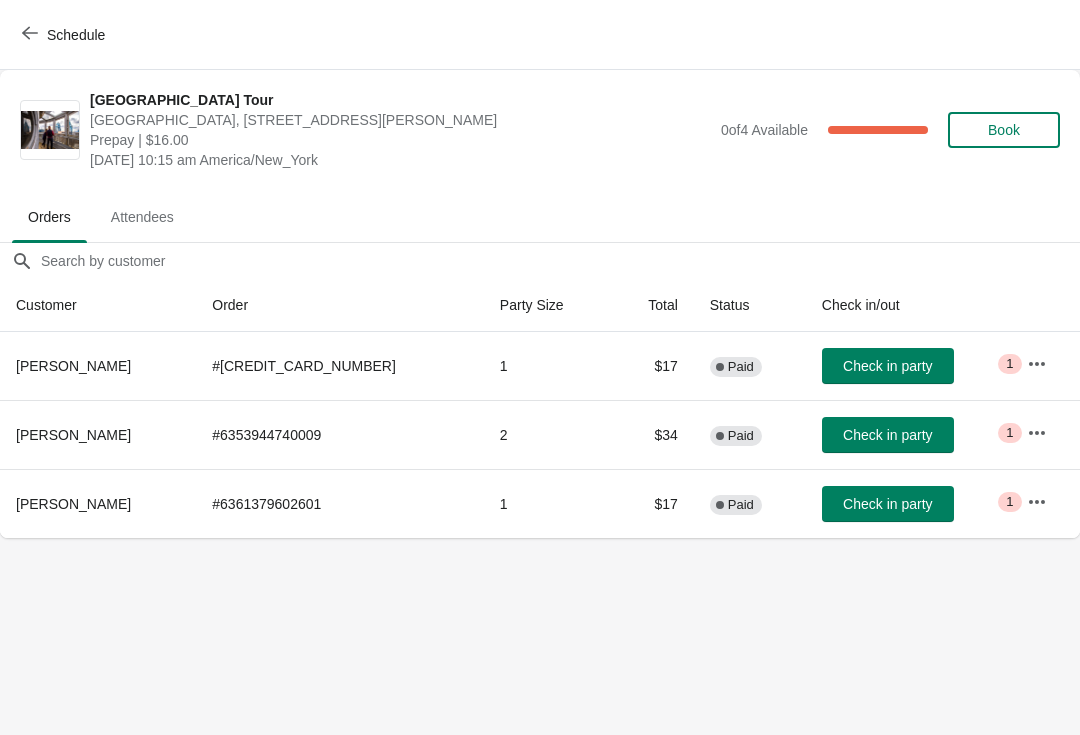 click on "Check in party" at bounding box center (887, 366) 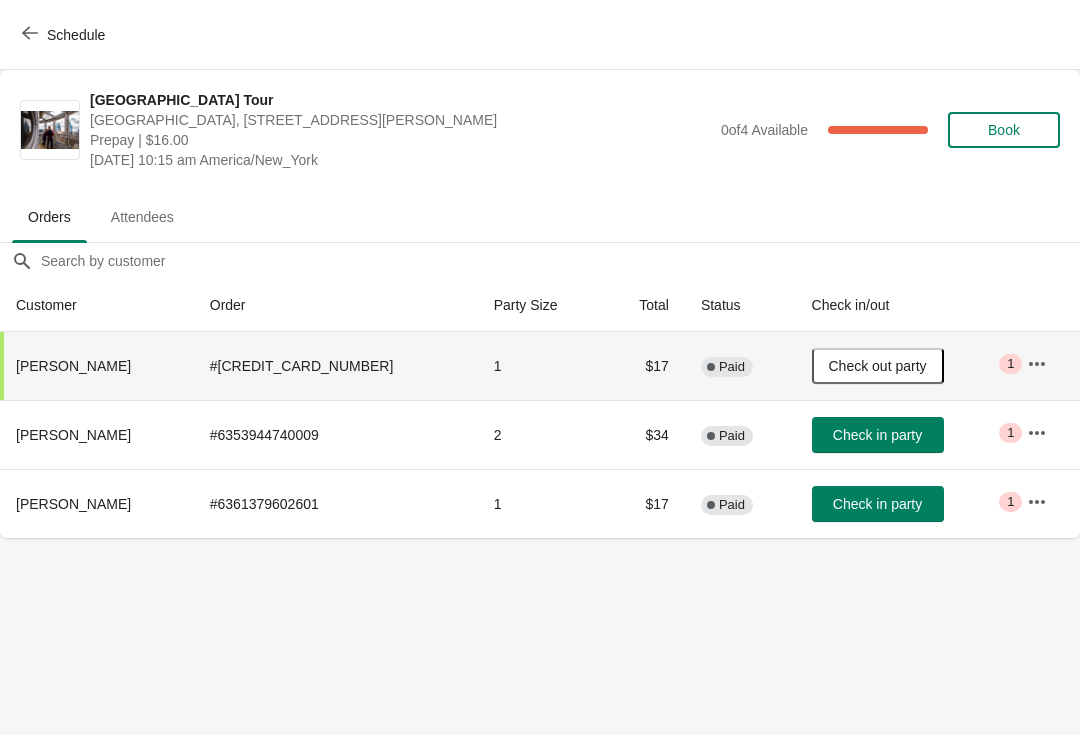 click on "Schedule" at bounding box center [65, 35] 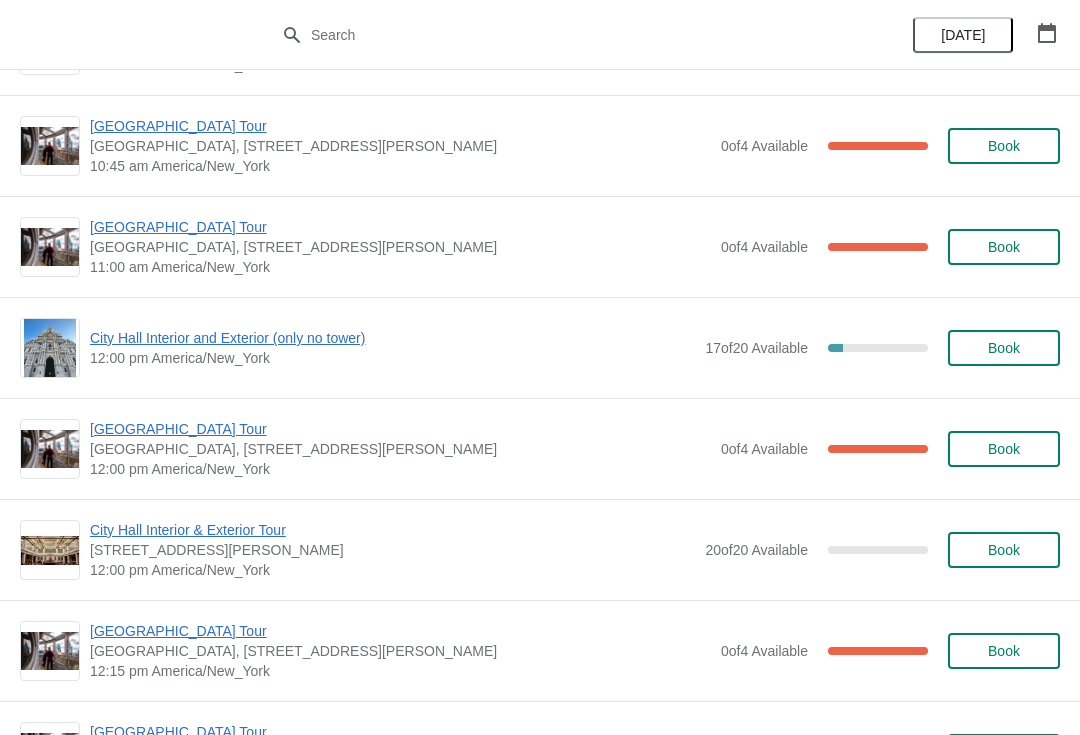 scroll, scrollTop: 611, scrollLeft: 0, axis: vertical 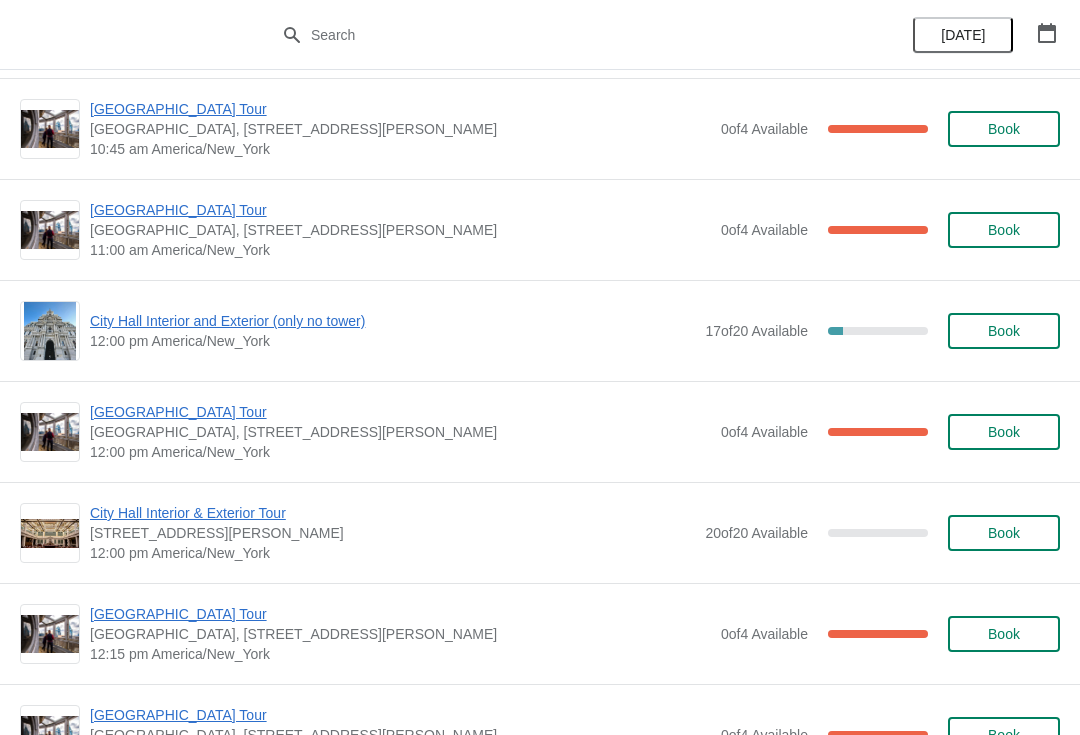 click on "City Hall Interior and Exterior (only no tower)" at bounding box center (392, 321) 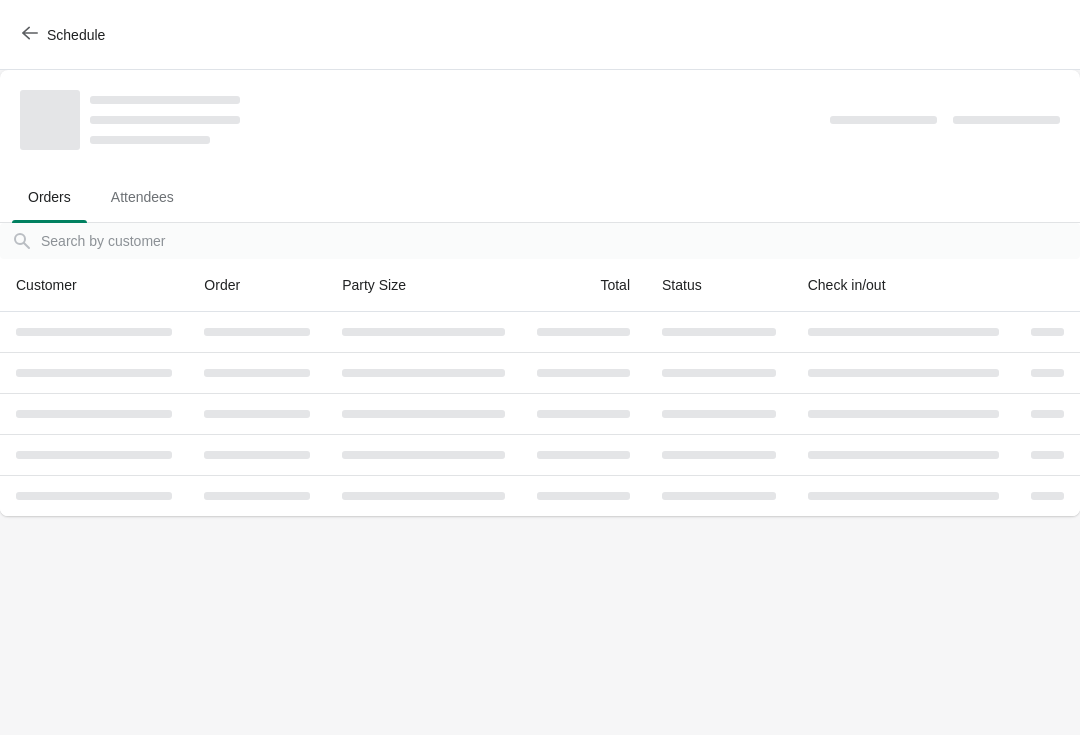 scroll, scrollTop: 0, scrollLeft: 0, axis: both 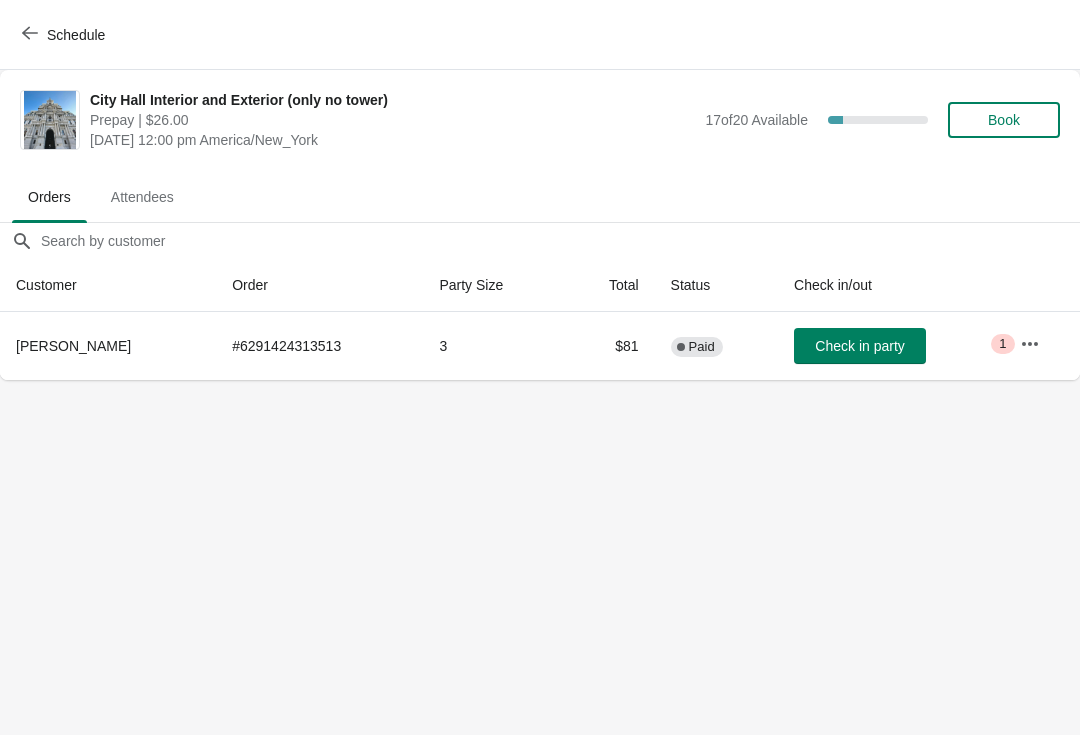 click 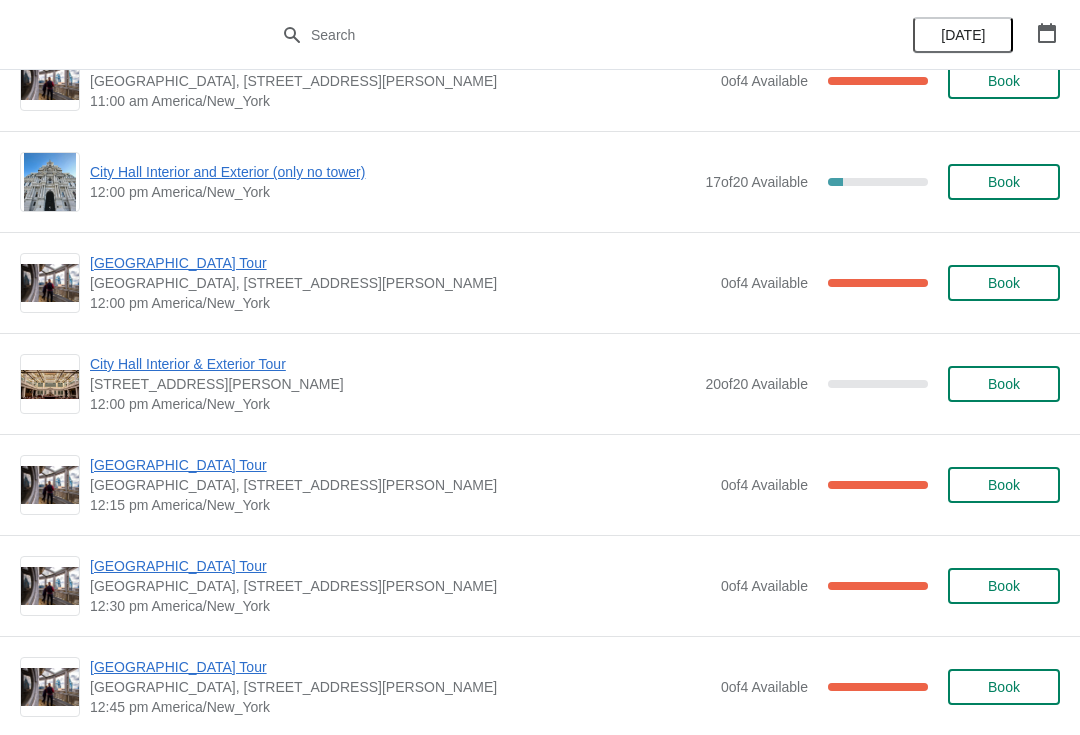 scroll, scrollTop: 770, scrollLeft: 0, axis: vertical 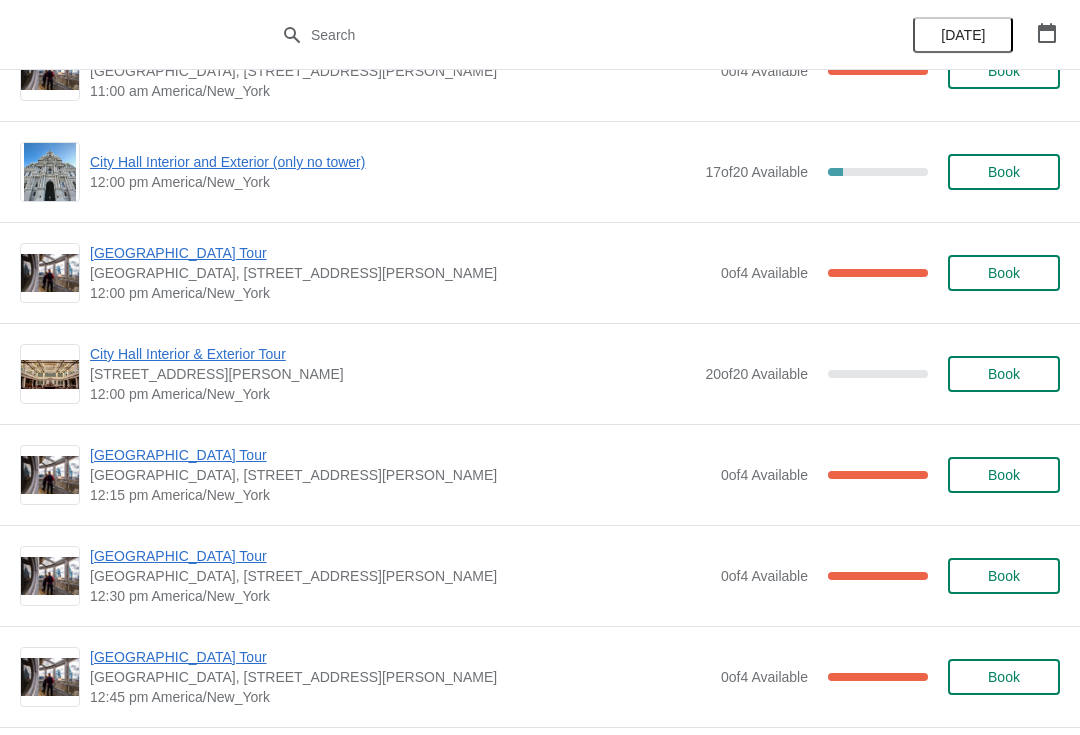 click on "[GEOGRAPHIC_DATA] Tour" at bounding box center [400, 253] 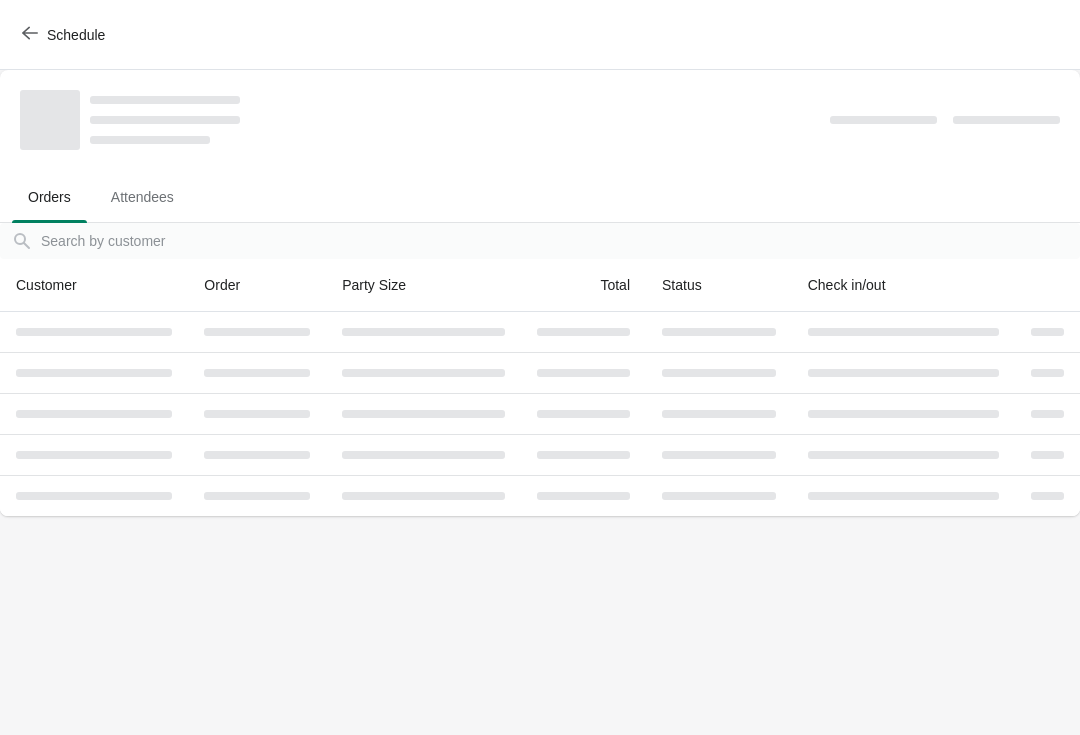 scroll, scrollTop: 0, scrollLeft: 0, axis: both 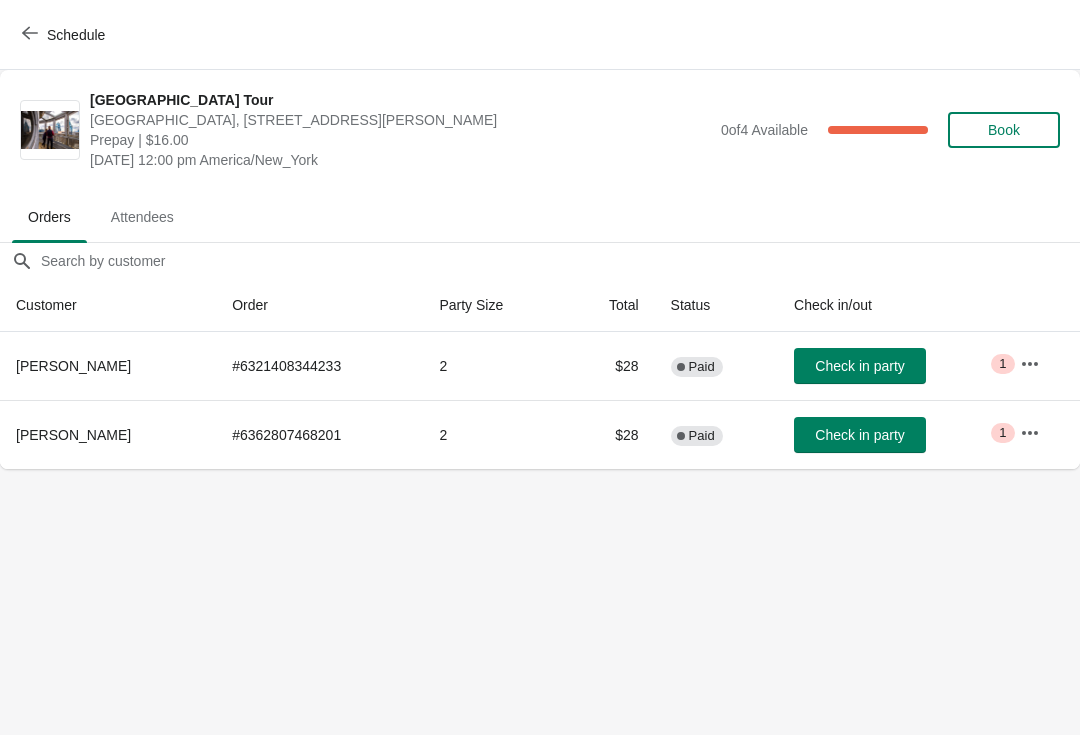 click on "Check in party" at bounding box center (859, 366) 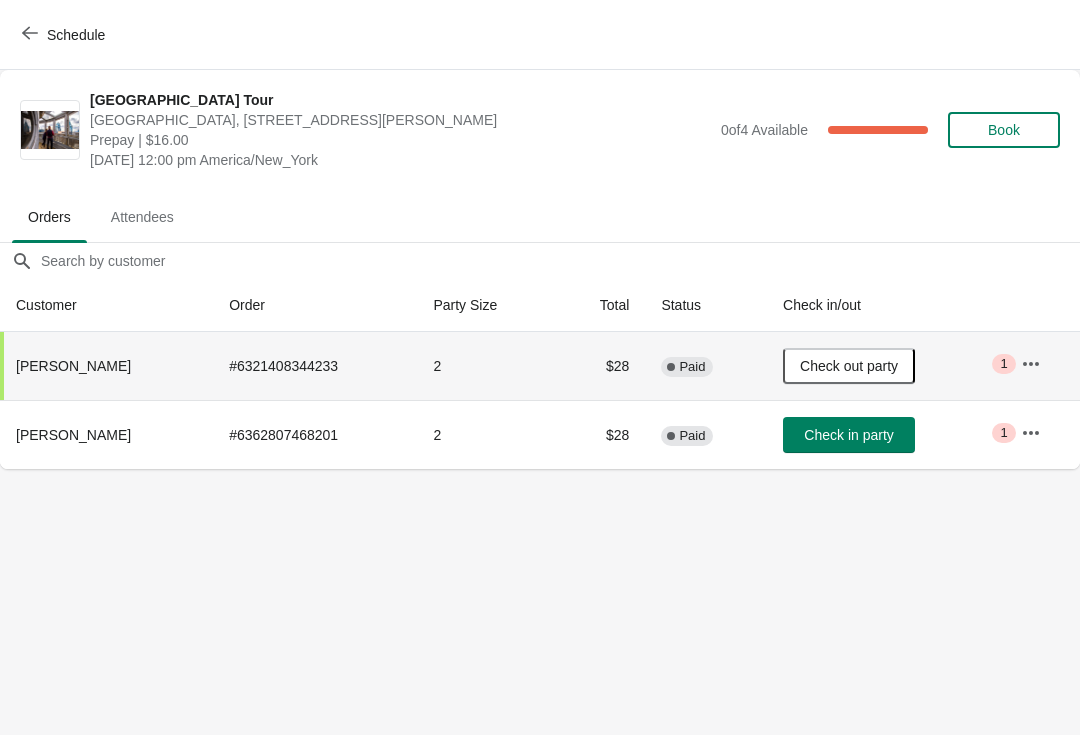 click at bounding box center [30, 34] 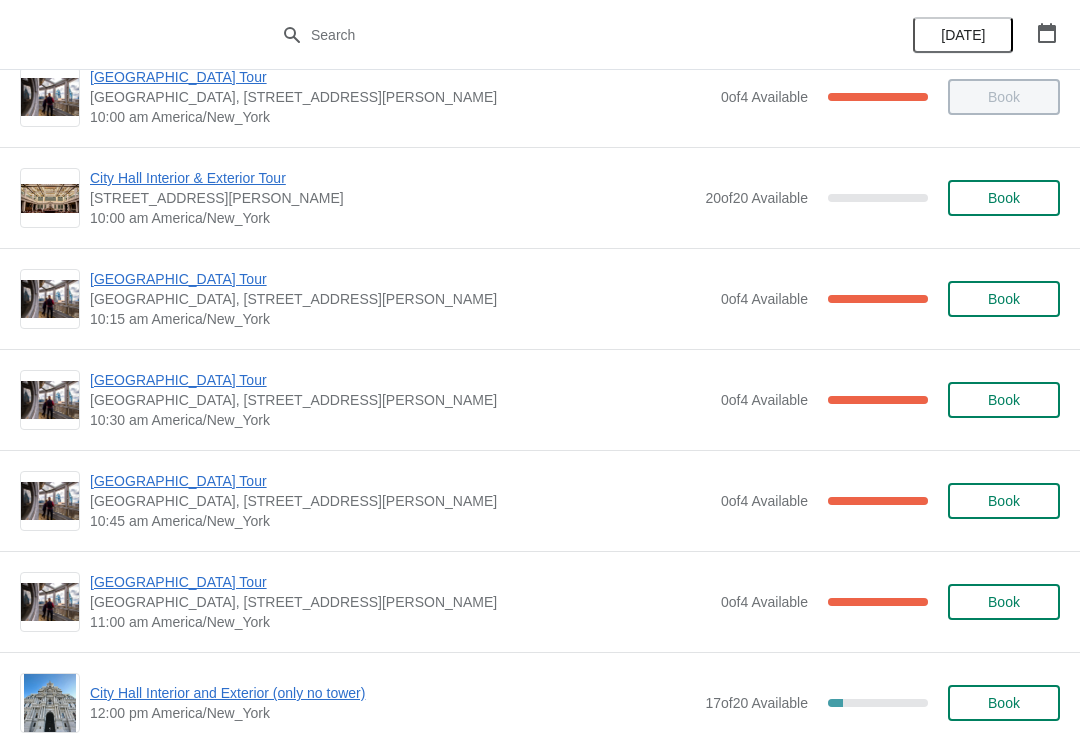 scroll, scrollTop: 314, scrollLeft: 0, axis: vertical 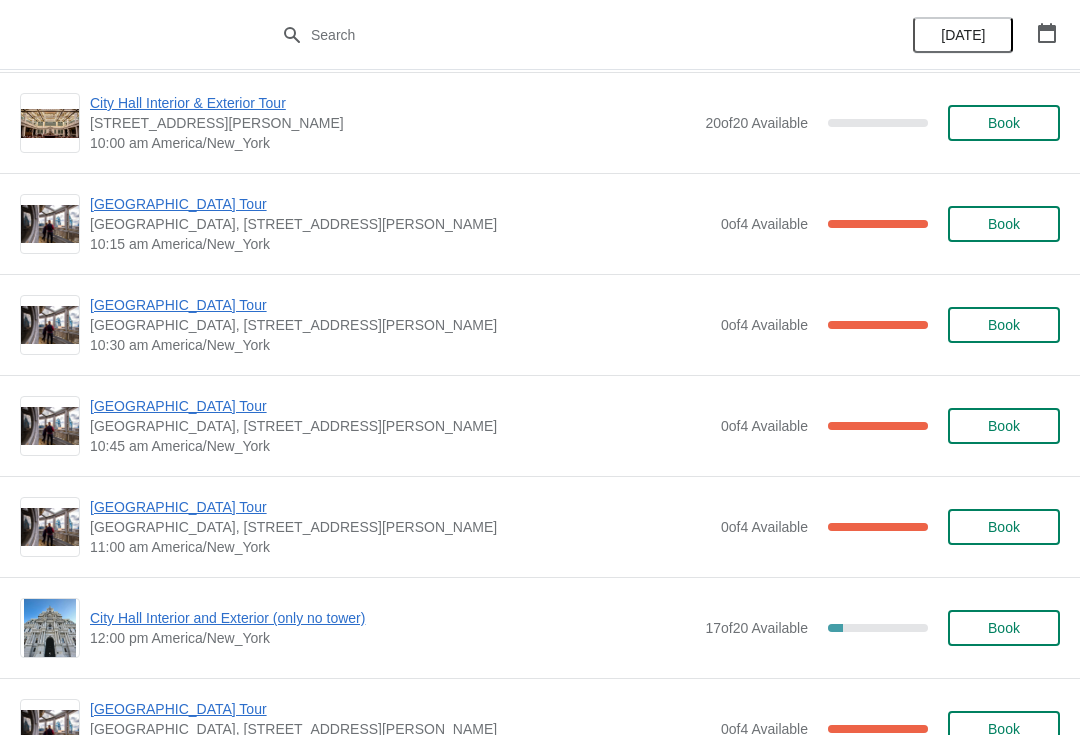 click on "[GEOGRAPHIC_DATA] Tour" at bounding box center (400, 305) 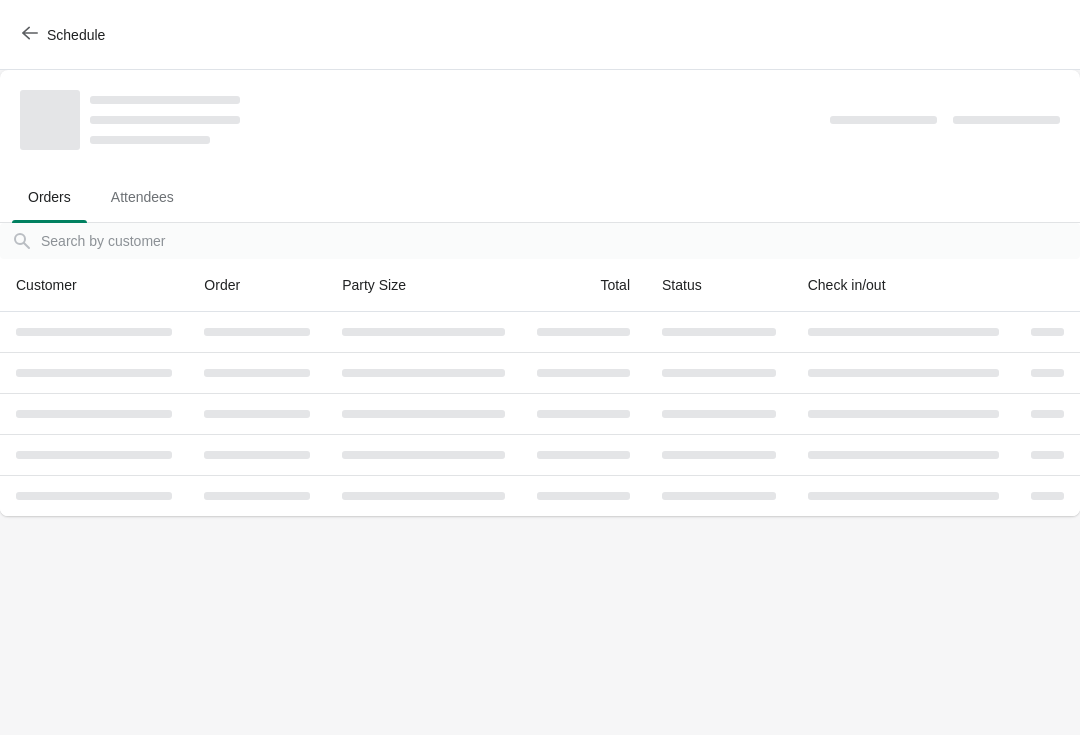 scroll, scrollTop: 0, scrollLeft: 0, axis: both 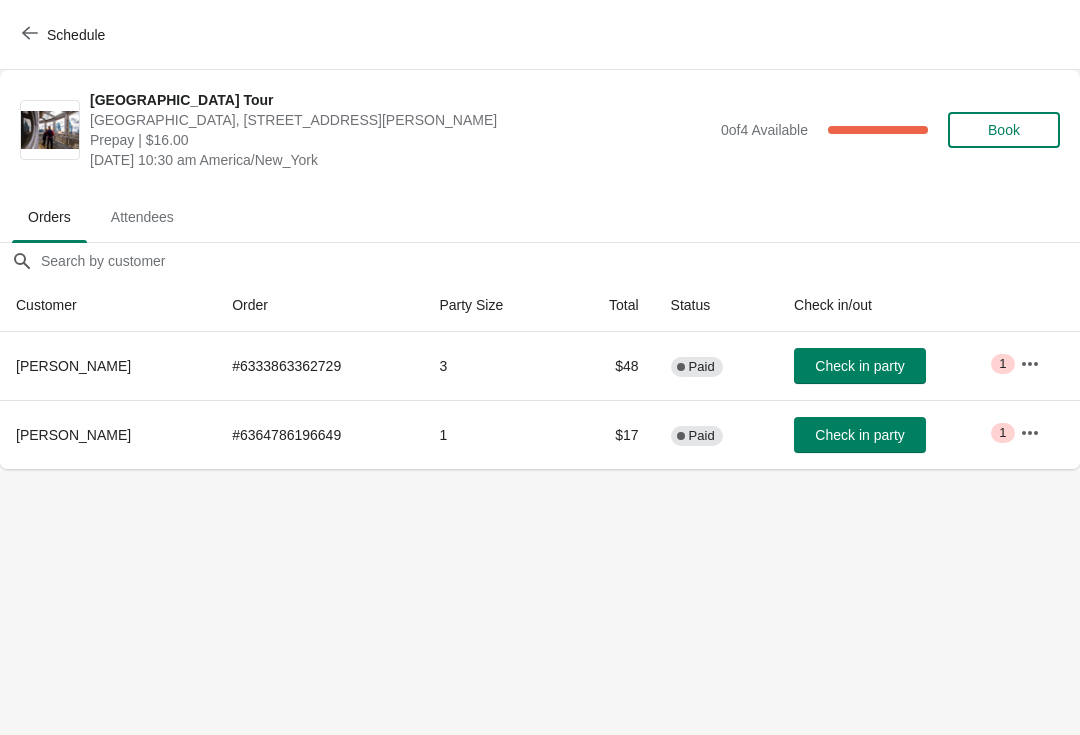 click on "Check in party" at bounding box center [859, 435] 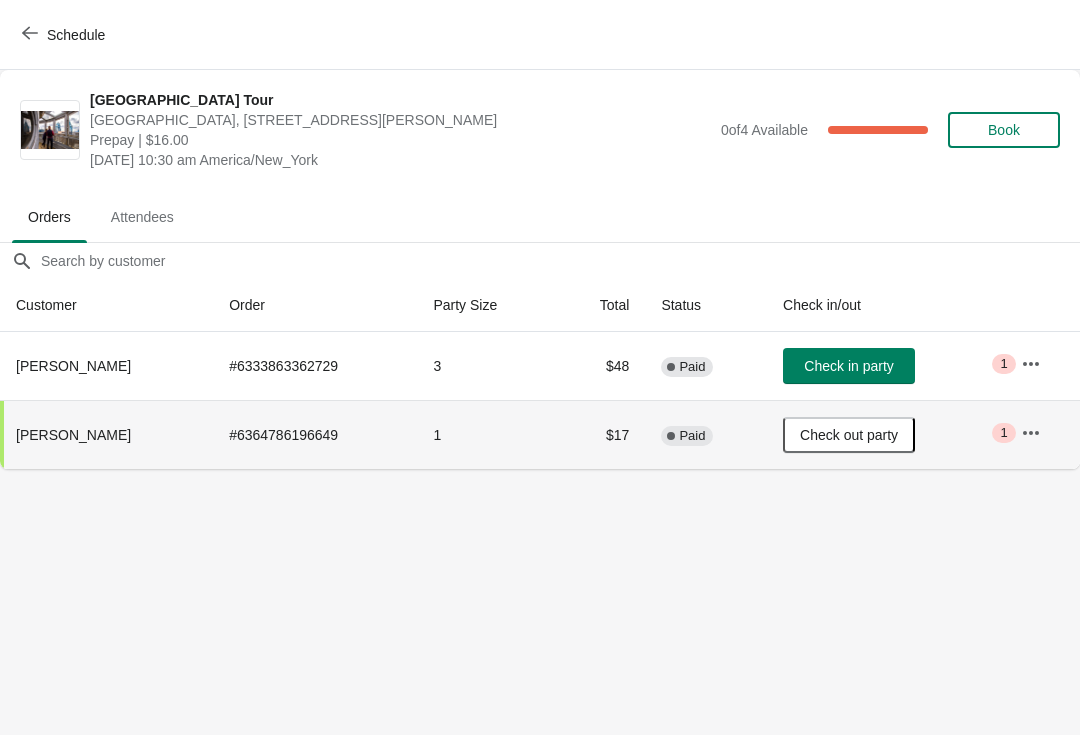 click 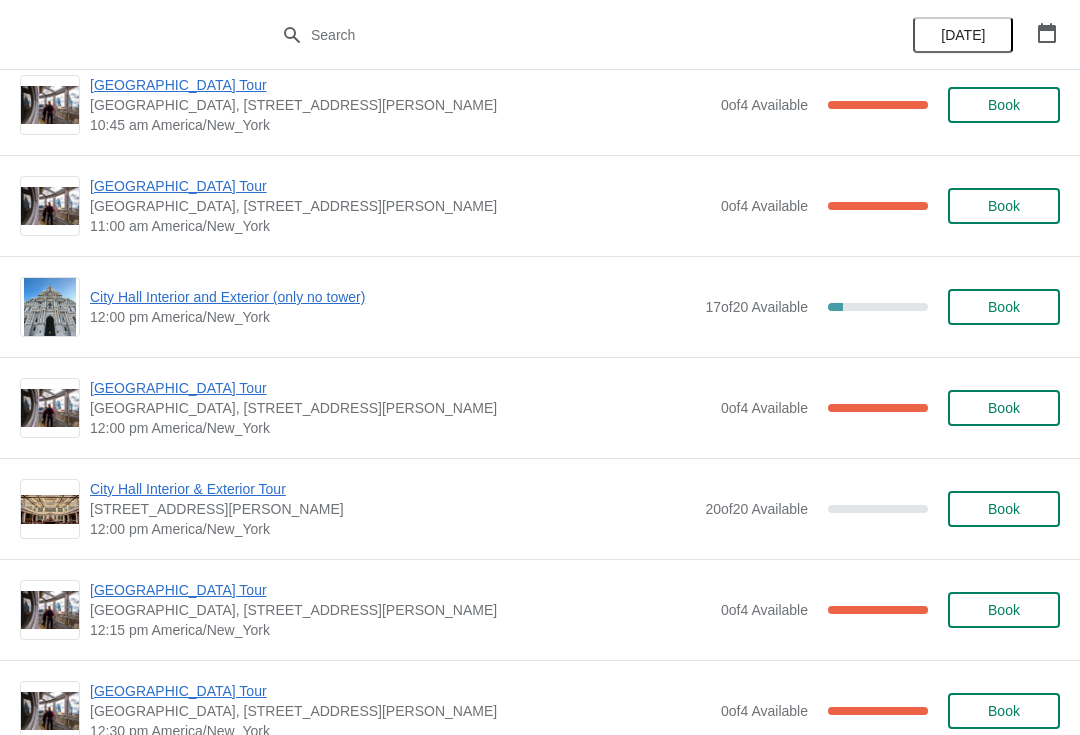 scroll, scrollTop: 565, scrollLeft: 0, axis: vertical 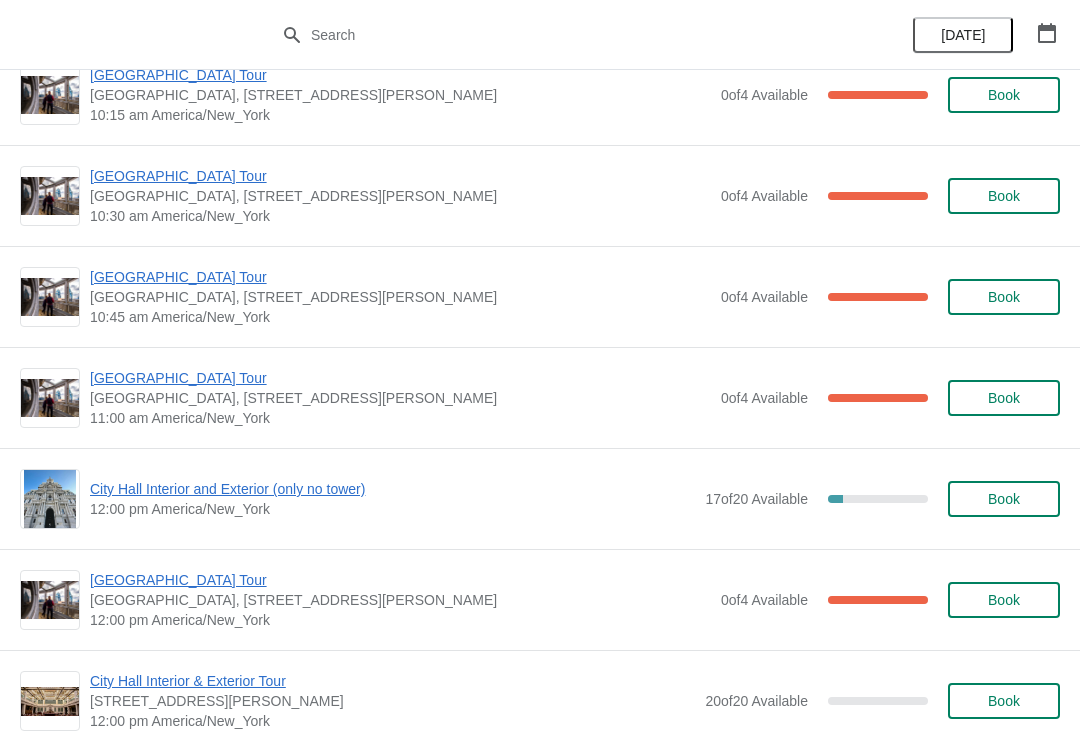 click on "[GEOGRAPHIC_DATA] Tour" at bounding box center (400, 277) 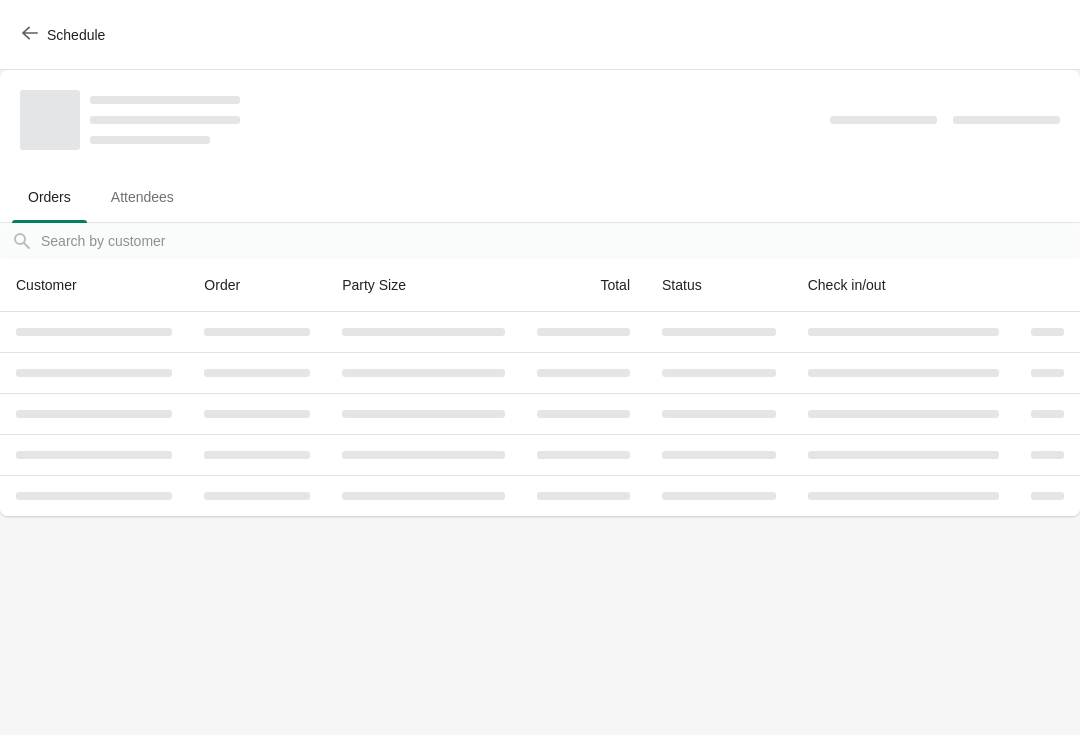 scroll, scrollTop: 0, scrollLeft: 0, axis: both 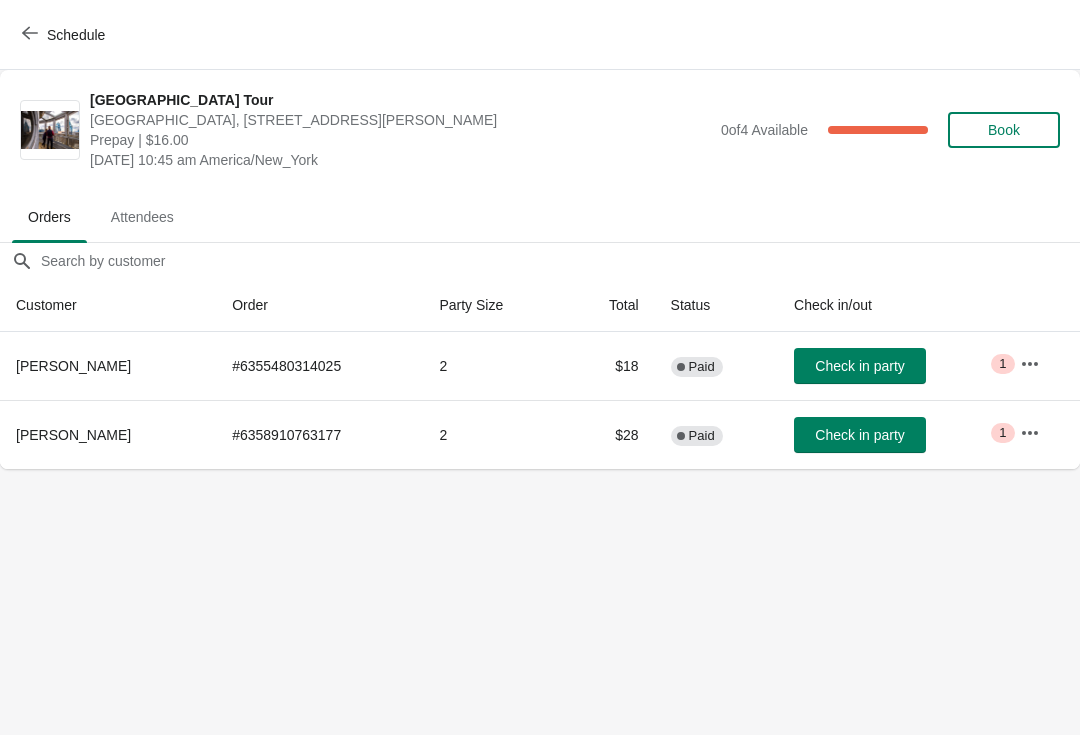 click on "Check in party" at bounding box center [859, 366] 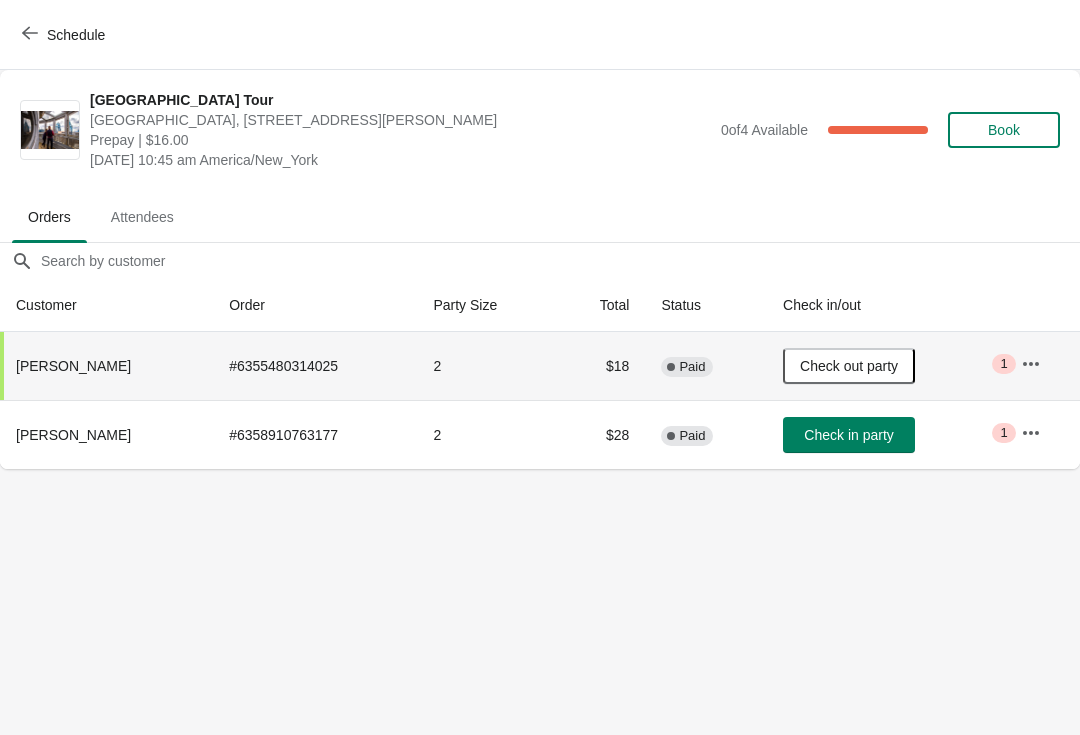 click 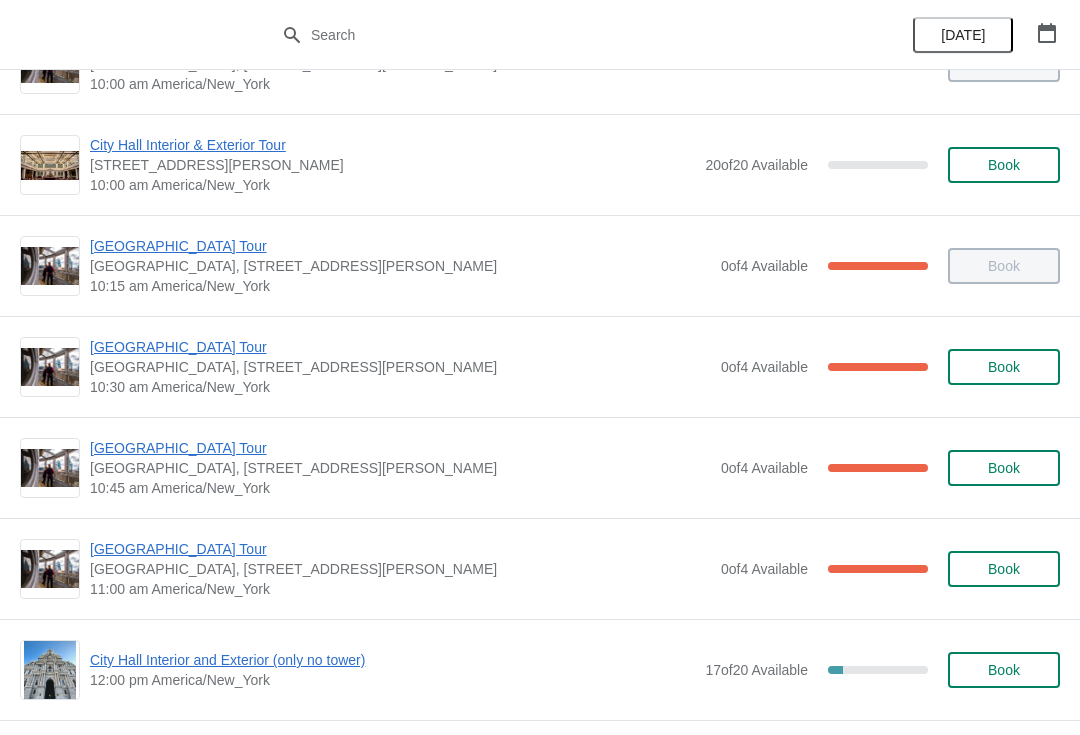 scroll, scrollTop: 270, scrollLeft: 0, axis: vertical 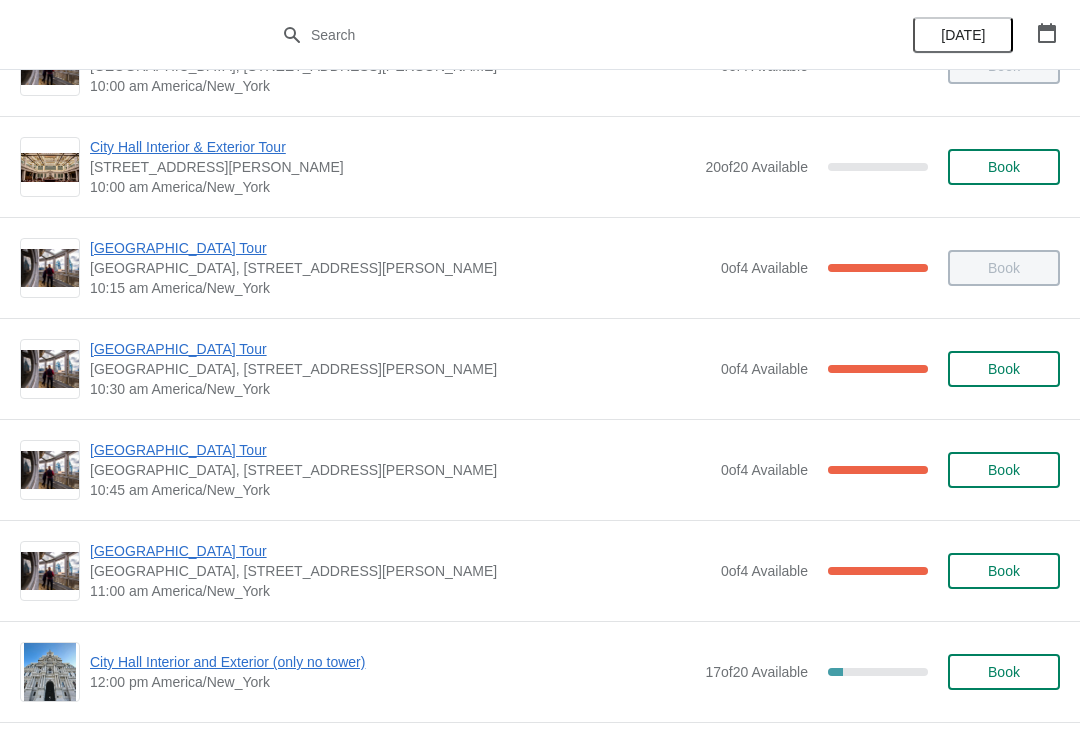 click on "[GEOGRAPHIC_DATA] Tour" at bounding box center (400, 349) 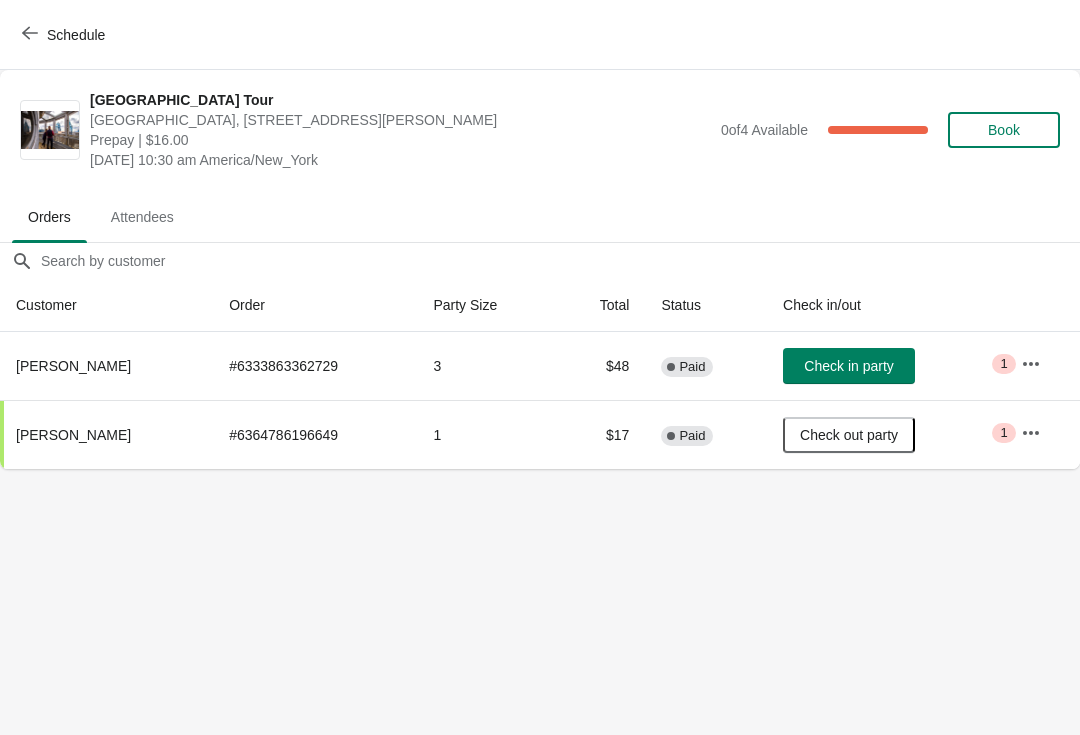 click on "Check in party" at bounding box center [848, 366] 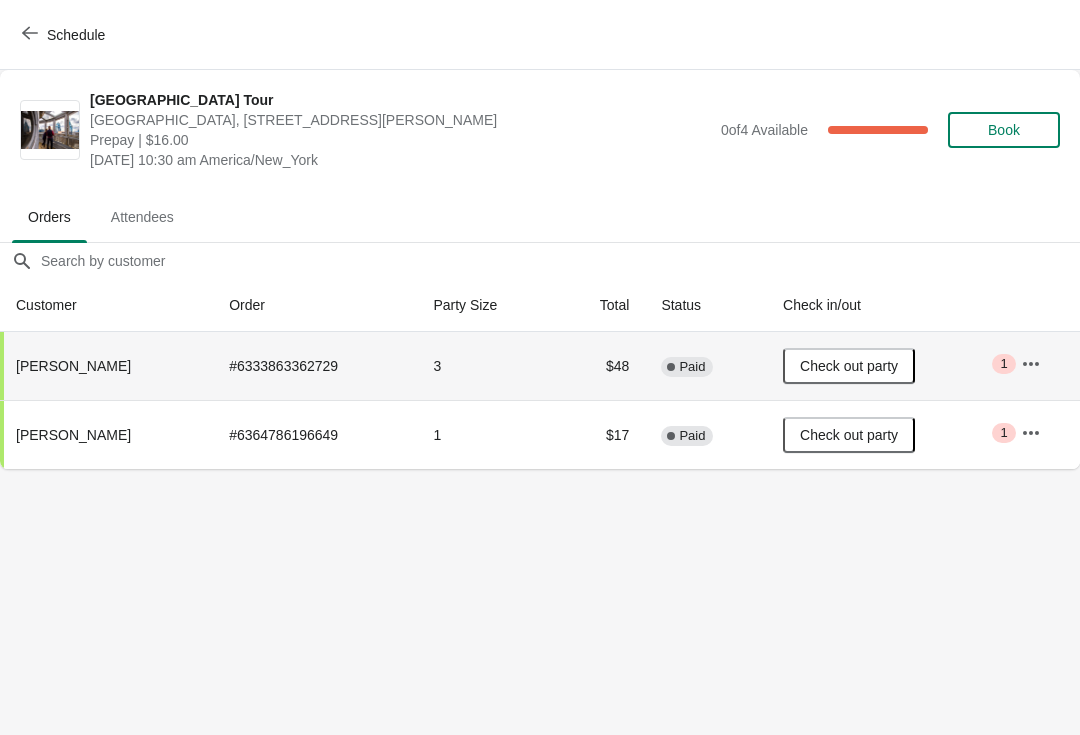 click 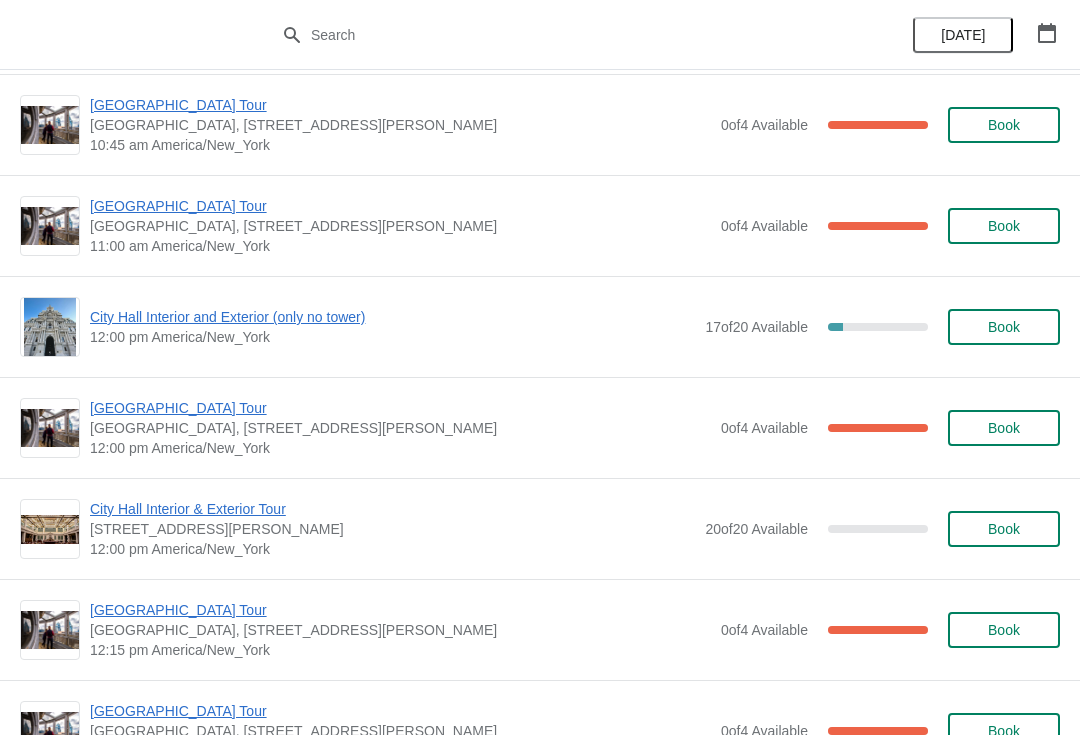 scroll, scrollTop: 614, scrollLeft: 0, axis: vertical 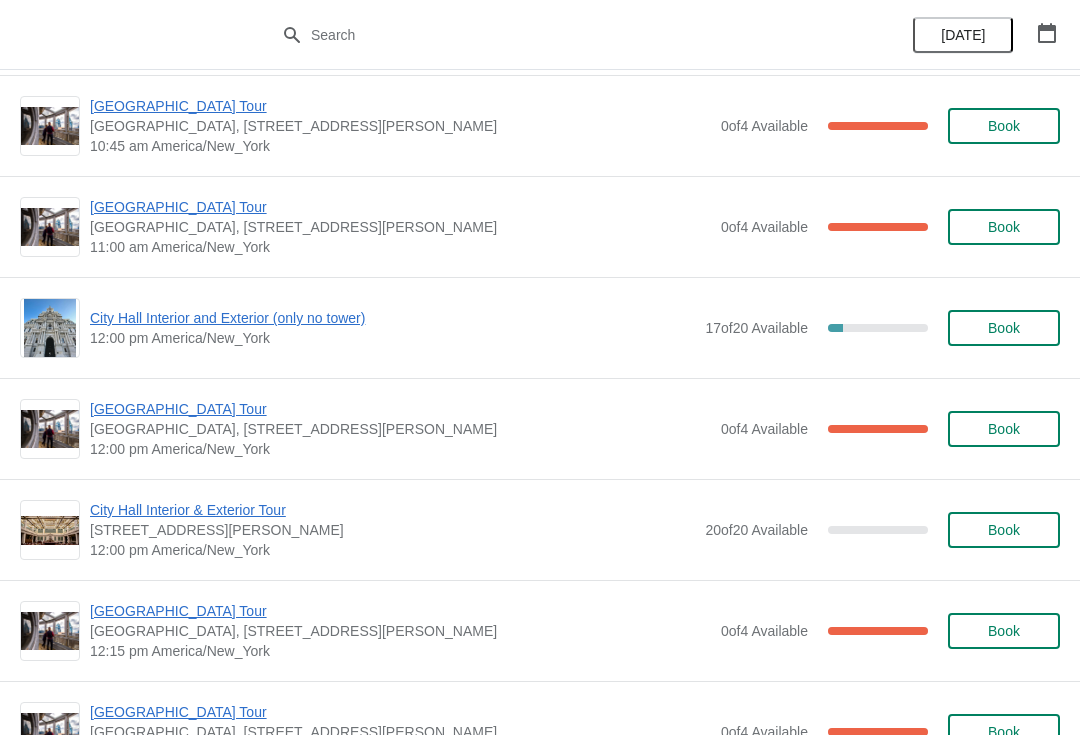 click on "[GEOGRAPHIC_DATA] Tour" at bounding box center [400, 207] 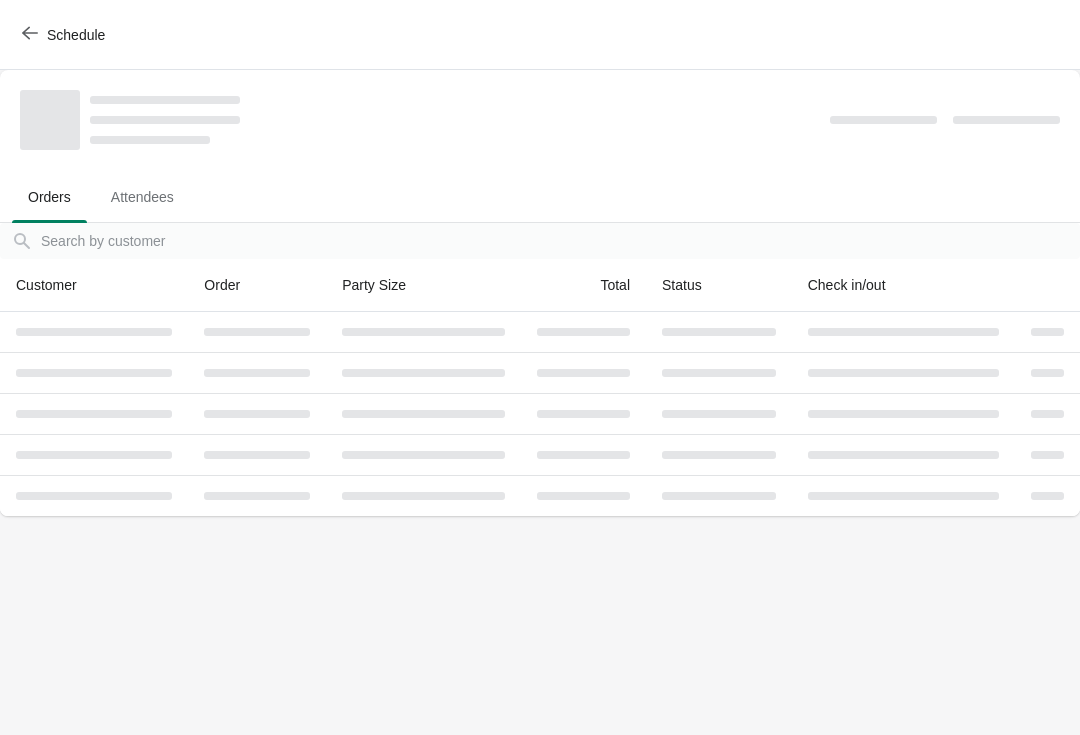 scroll, scrollTop: 0, scrollLeft: 0, axis: both 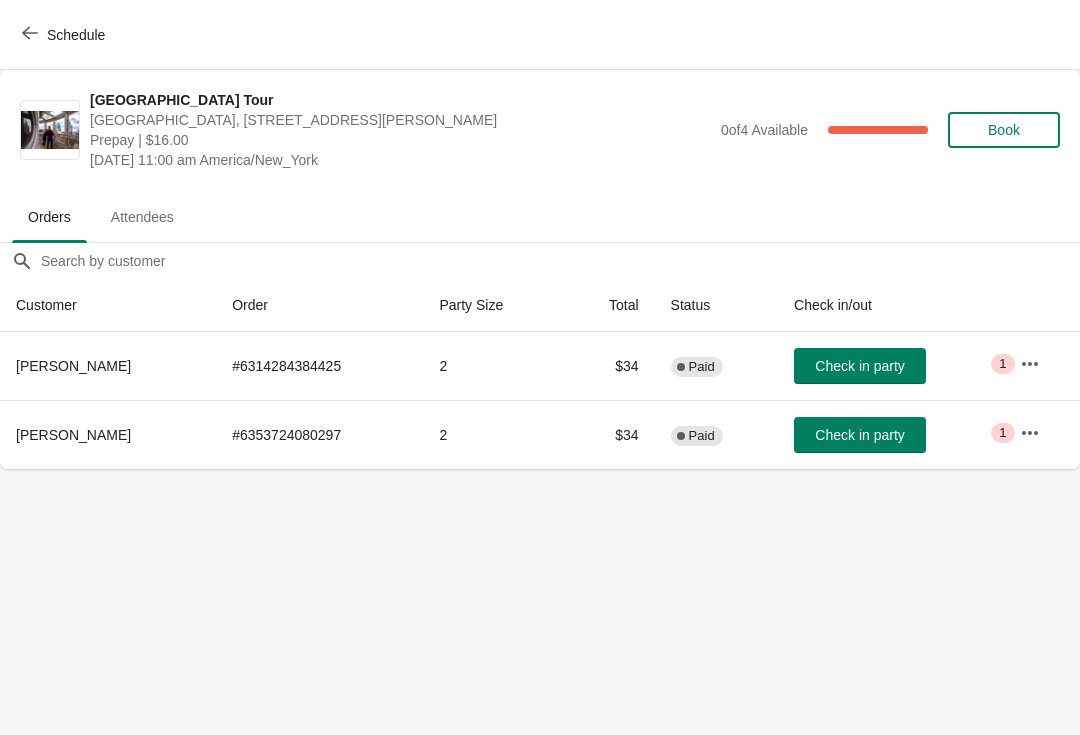 click on "Check in party" at bounding box center (859, 435) 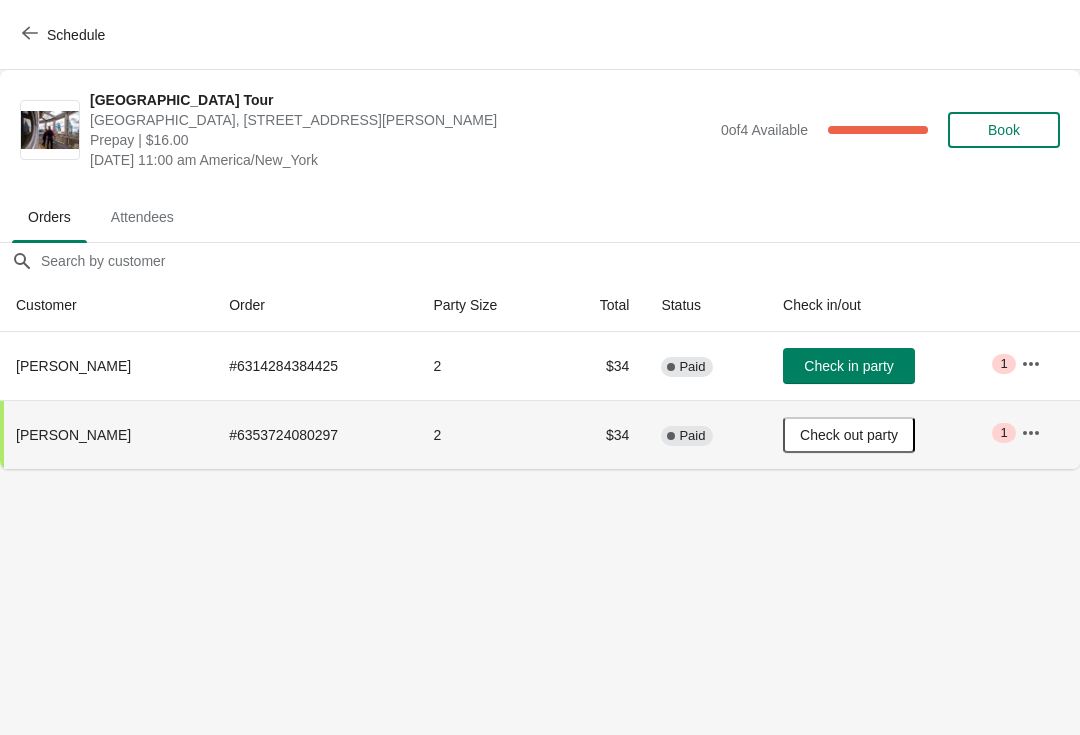 click 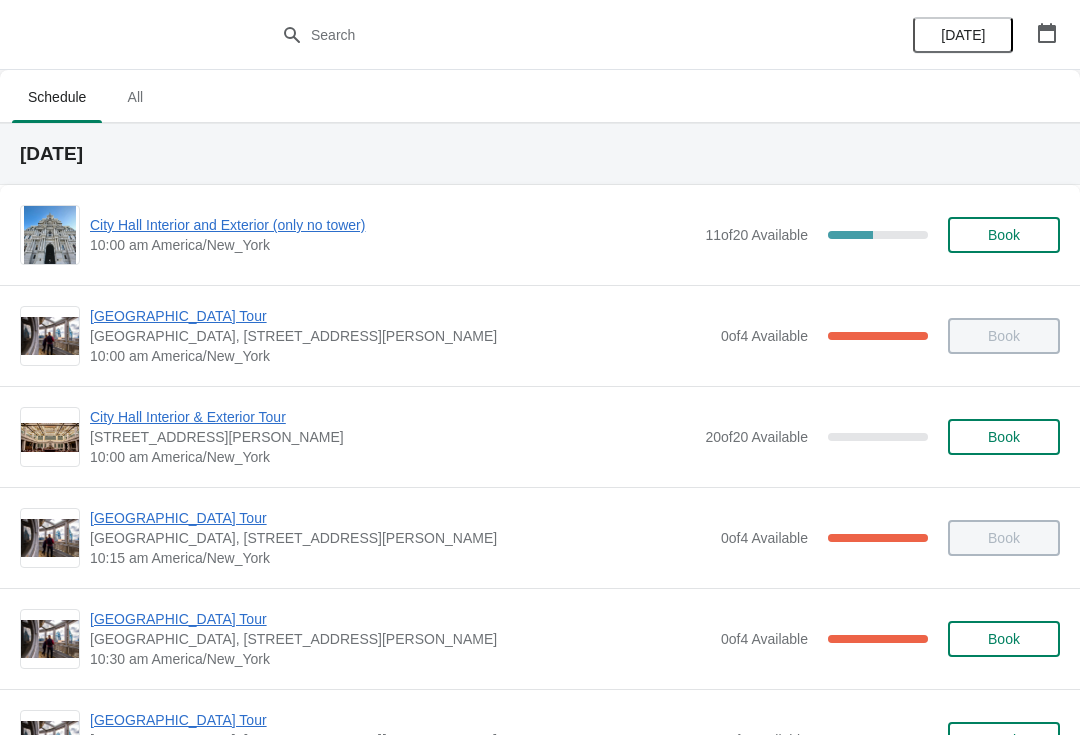 scroll, scrollTop: 257, scrollLeft: 0, axis: vertical 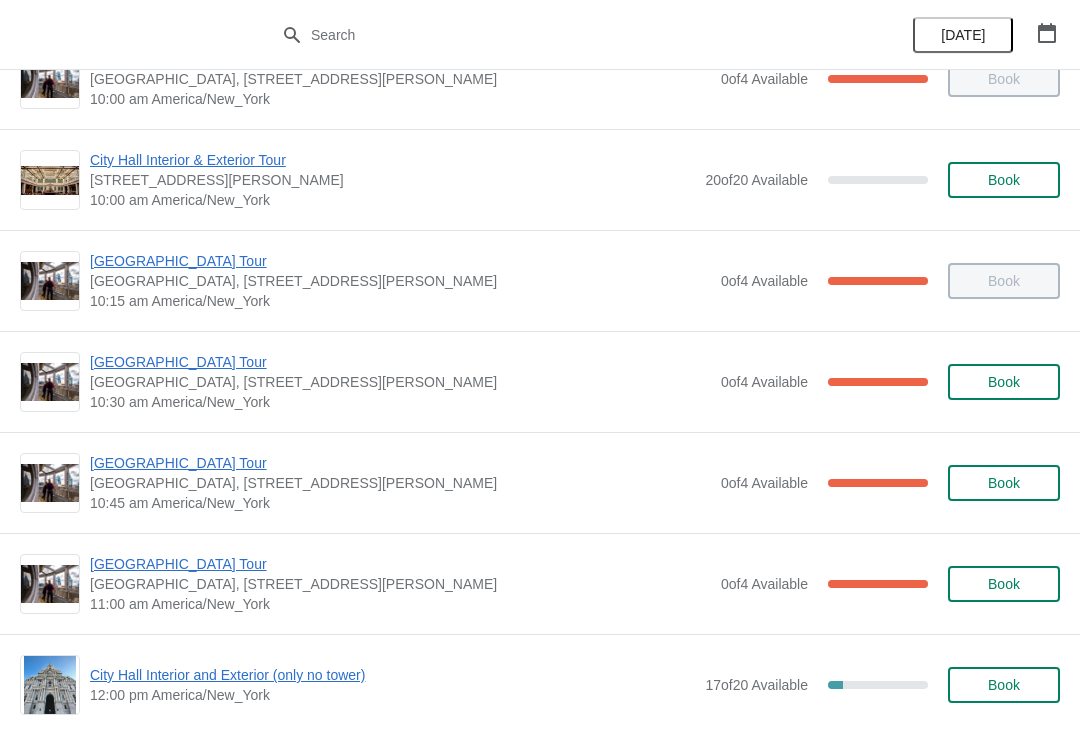 click on "[GEOGRAPHIC_DATA] Tour" at bounding box center [400, 463] 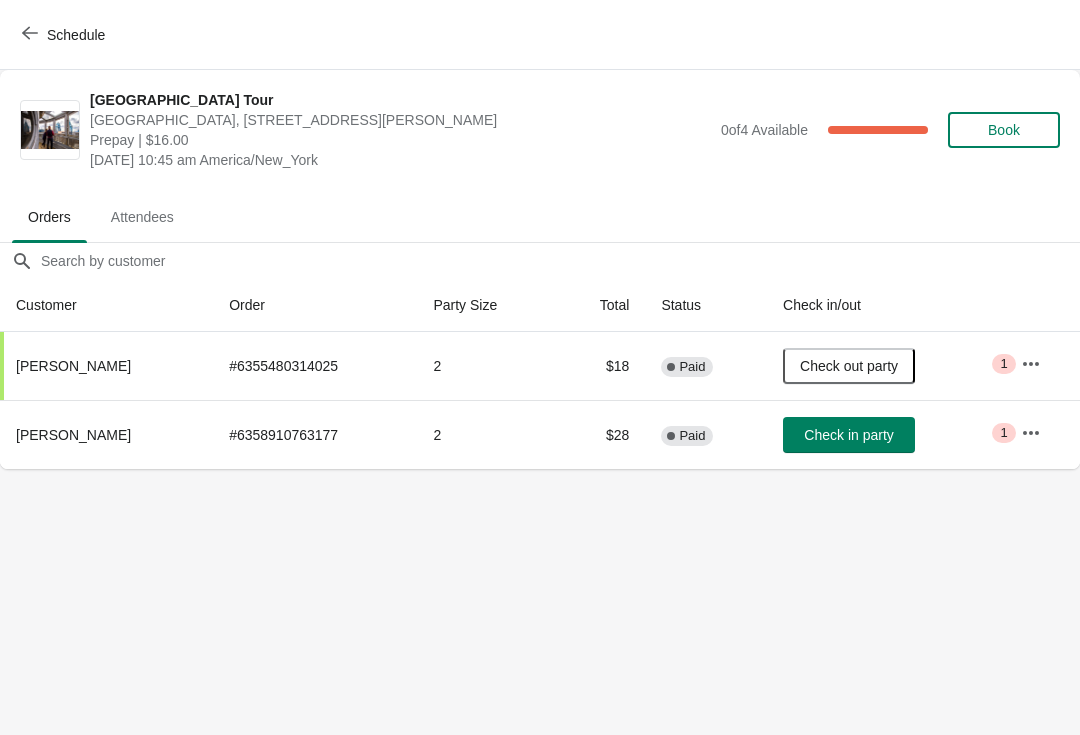 click on "Check in party" at bounding box center (849, 435) 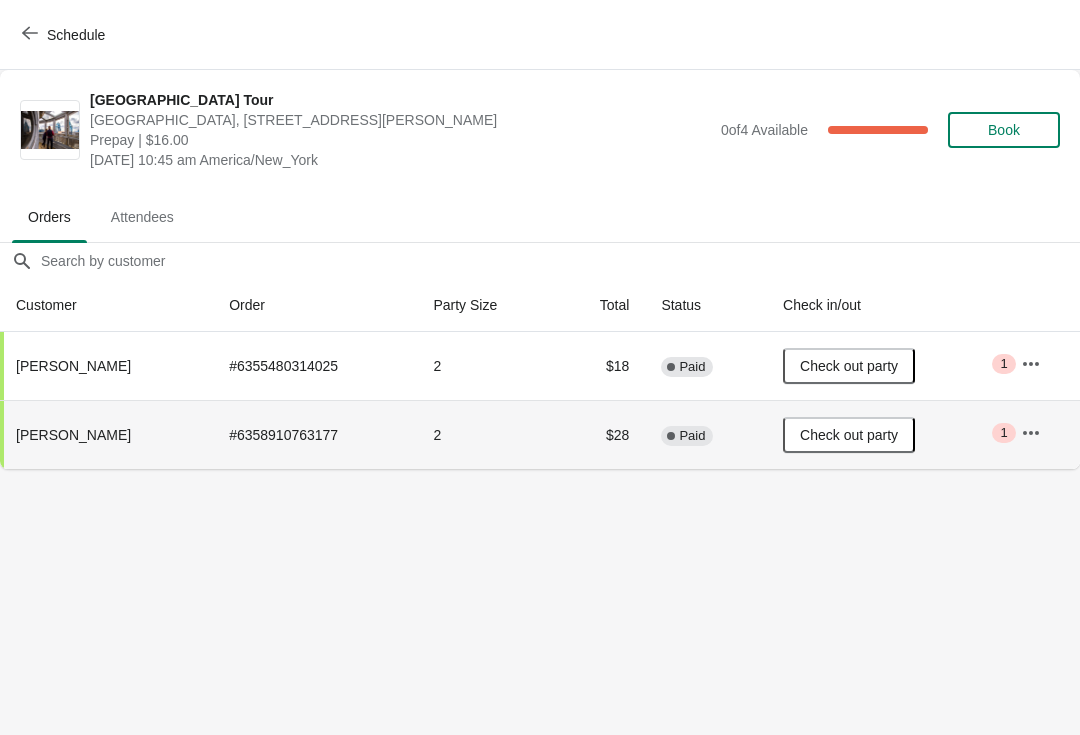click on "Schedule" at bounding box center [65, 34] 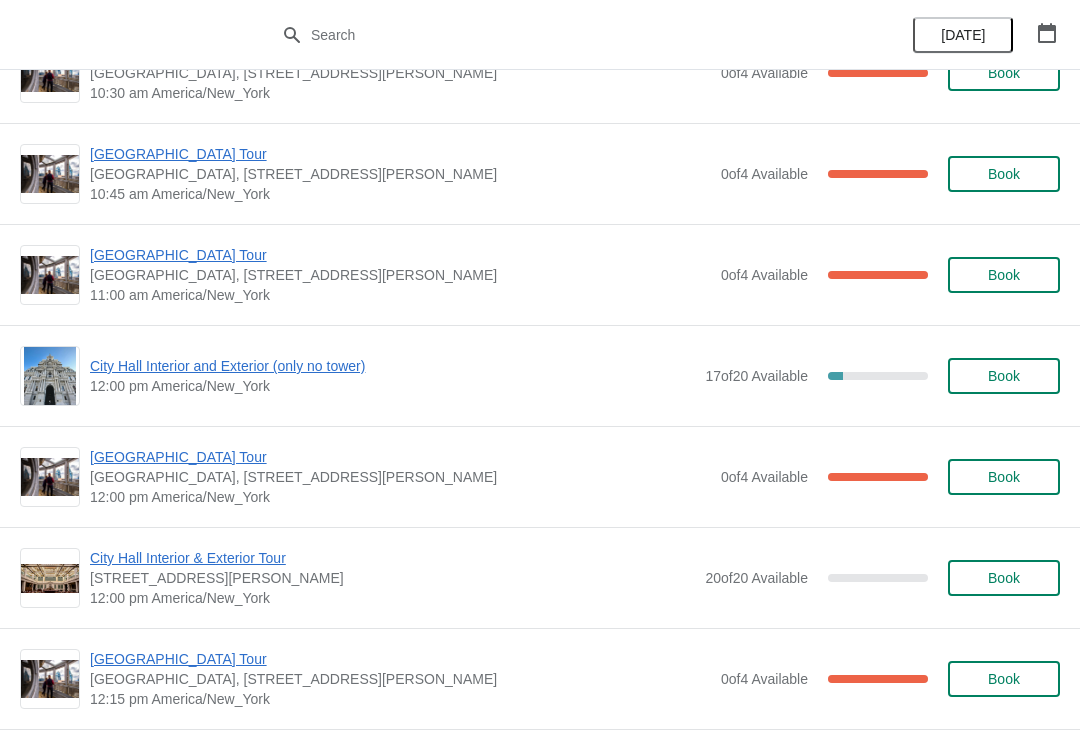 scroll, scrollTop: 568, scrollLeft: 0, axis: vertical 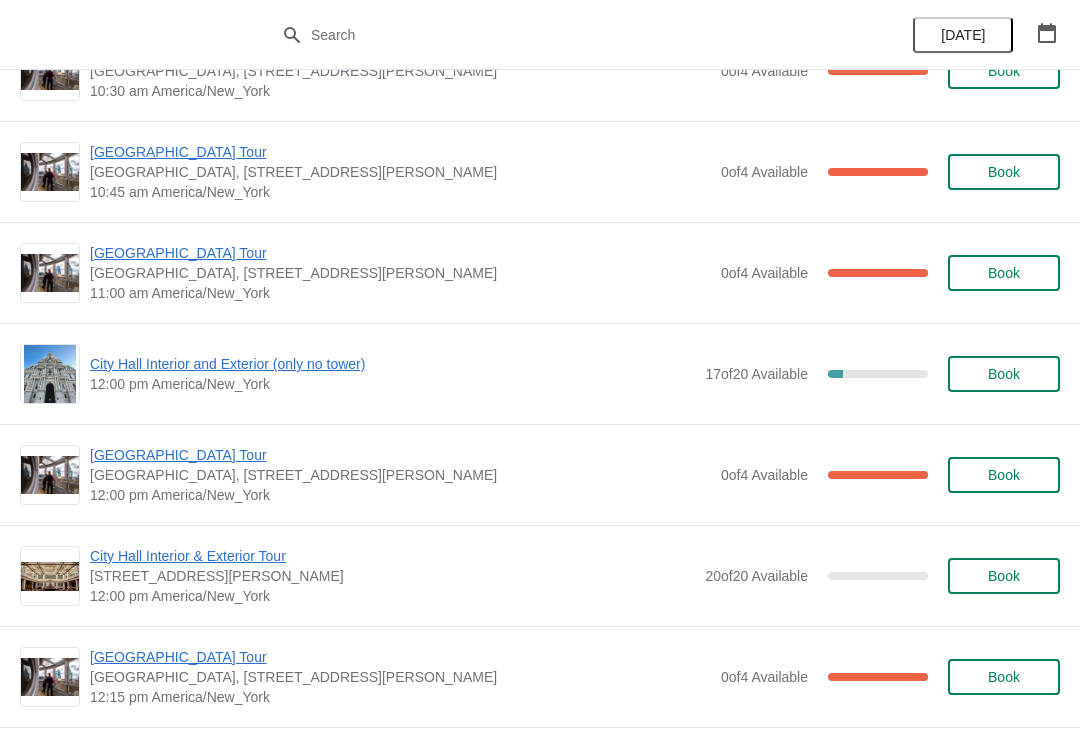 click on "City Hall Interior and Exterior (only no tower)" at bounding box center [392, 364] 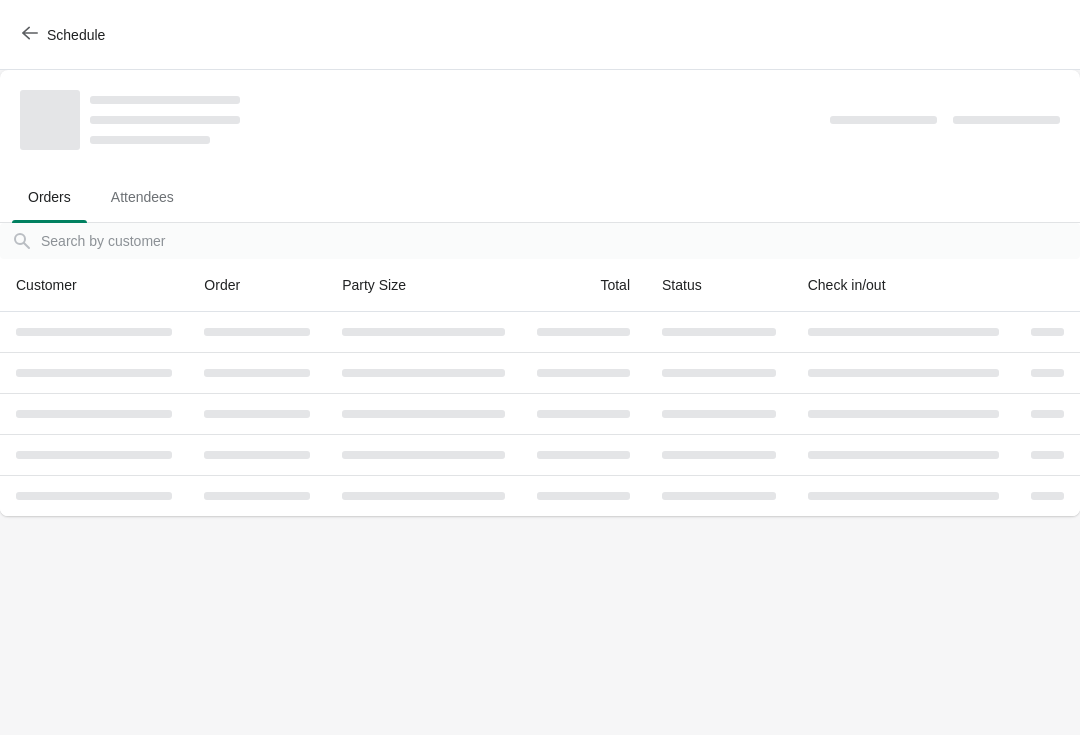scroll, scrollTop: 0, scrollLeft: 0, axis: both 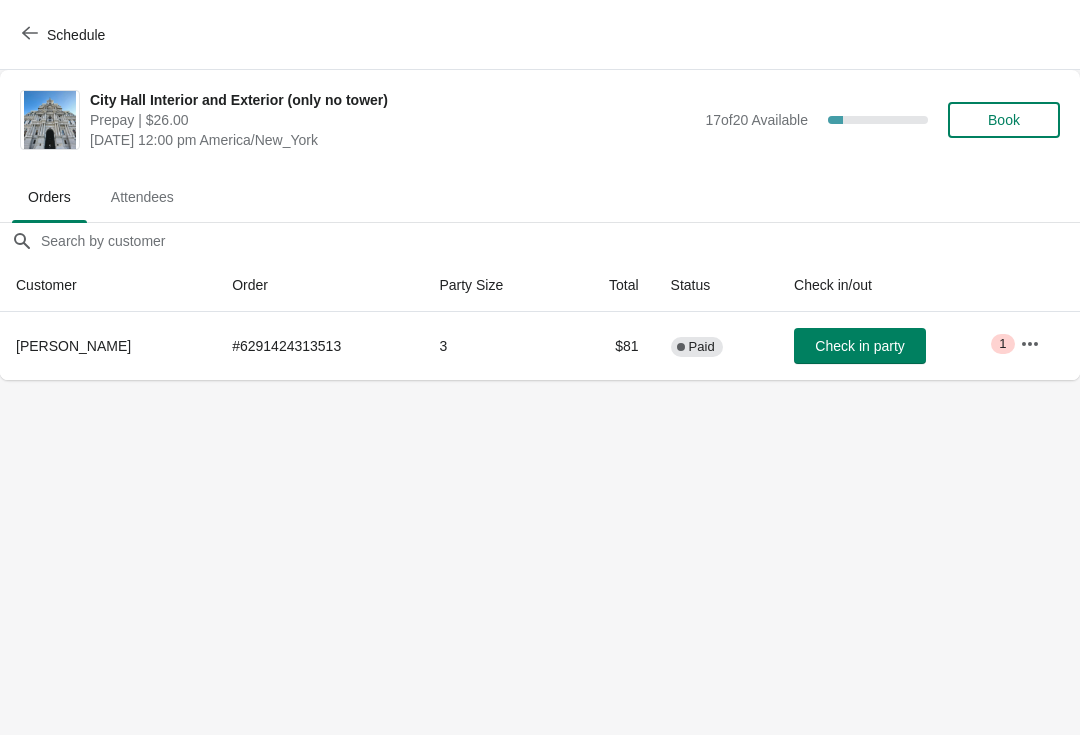 click on "Book" at bounding box center [1004, 120] 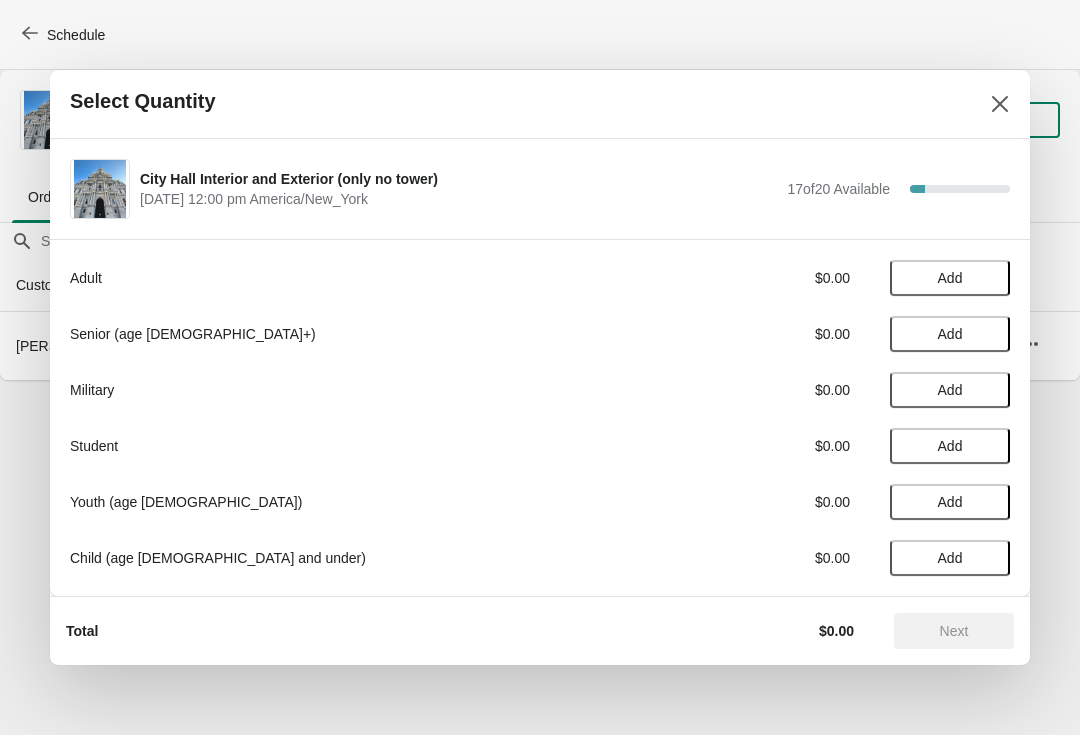 click on "Add" at bounding box center [950, 278] 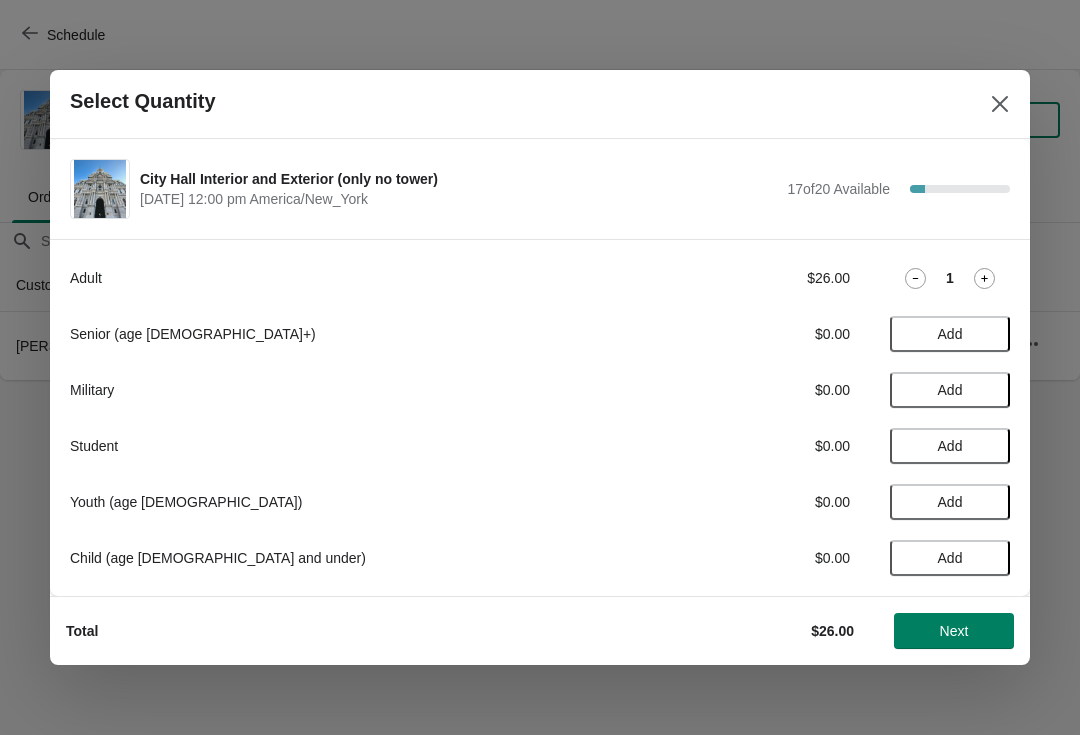 click 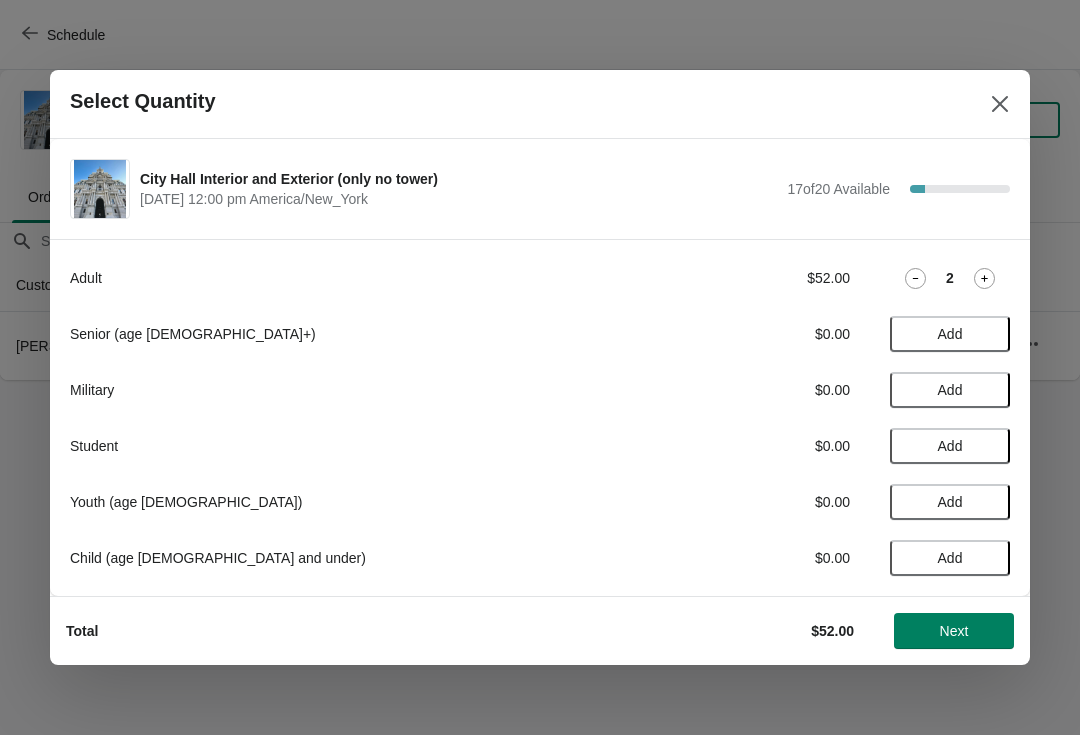 click on "Next" at bounding box center (954, 631) 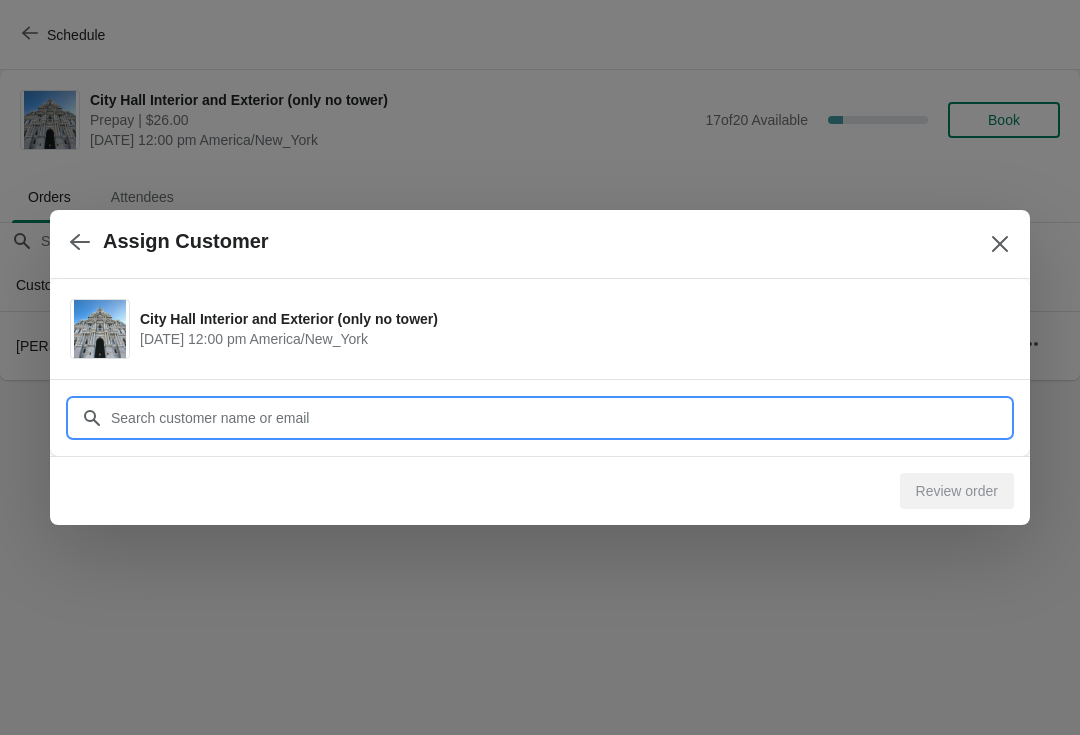 click on "Customer" at bounding box center [560, 418] 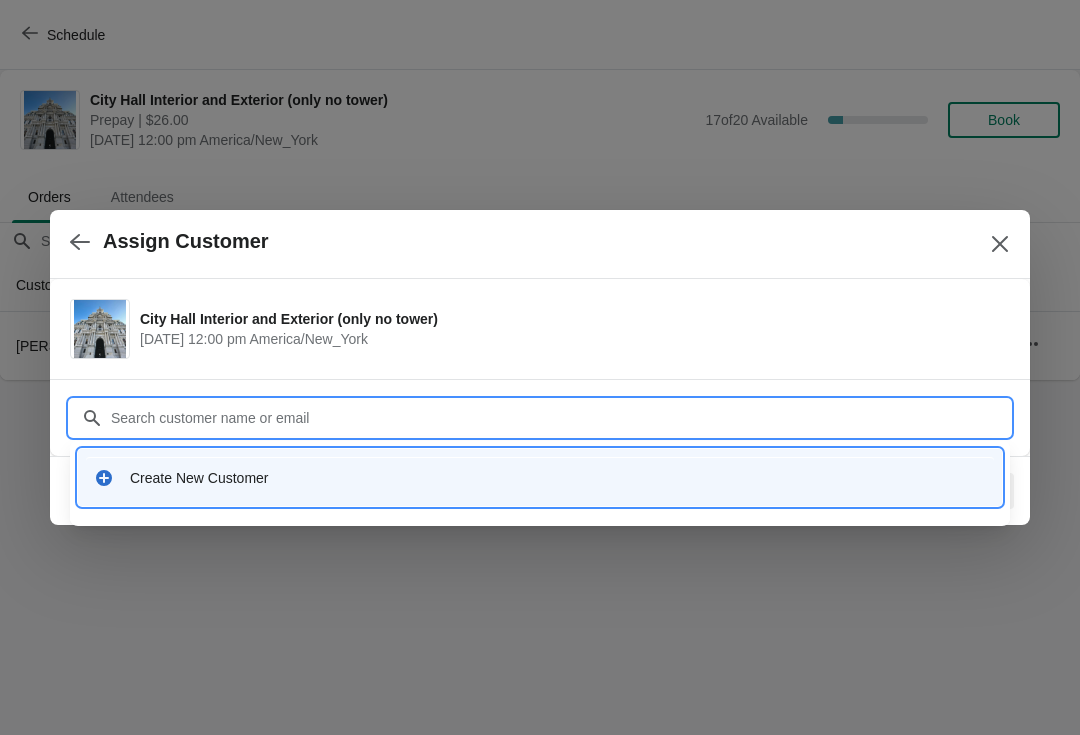click on "Create New Customer" at bounding box center (558, 478) 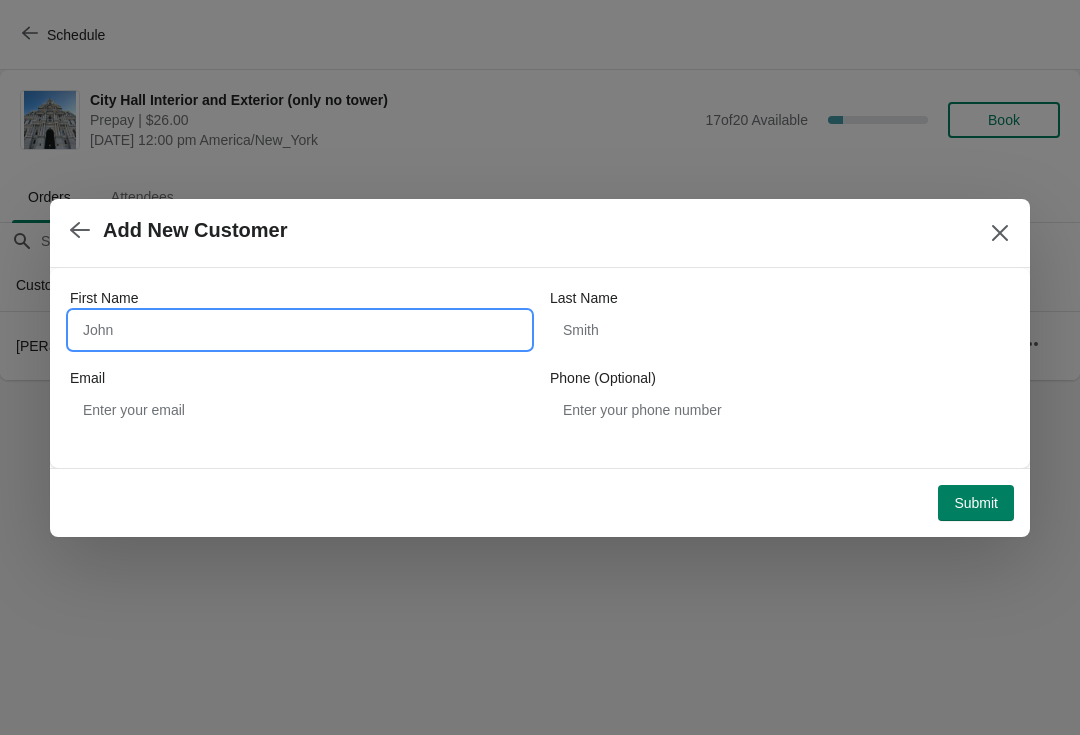 click on "First Name" at bounding box center [300, 330] 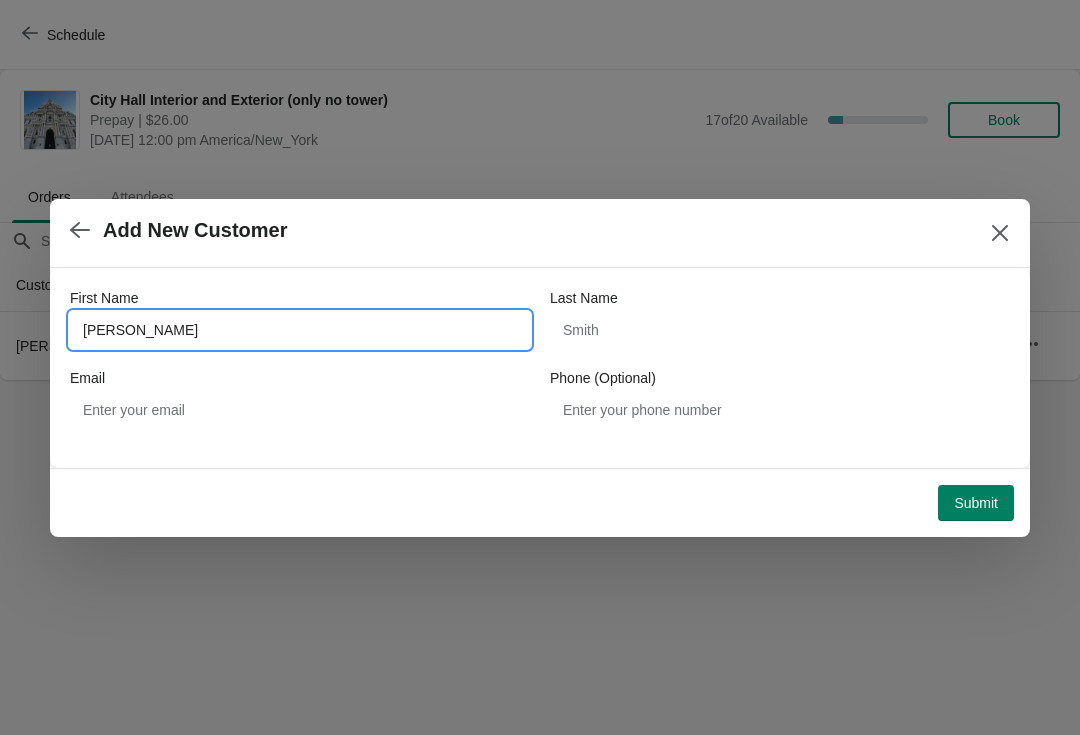 type on "[PERSON_NAME]" 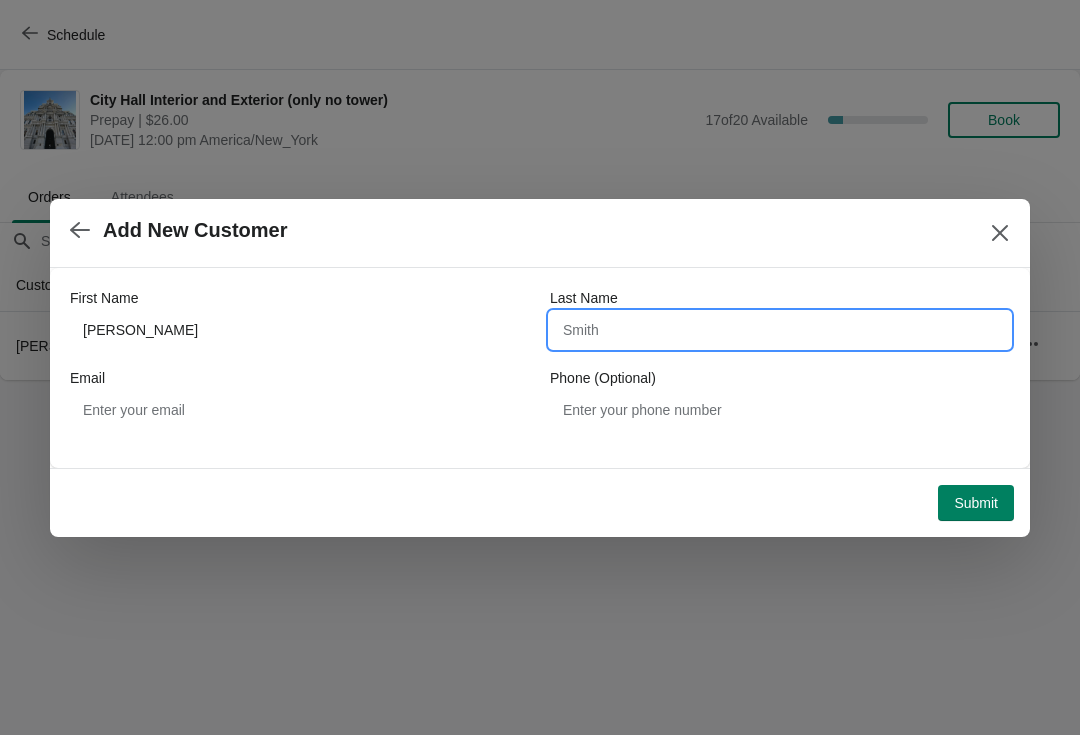 click on "Last Name" at bounding box center (780, 330) 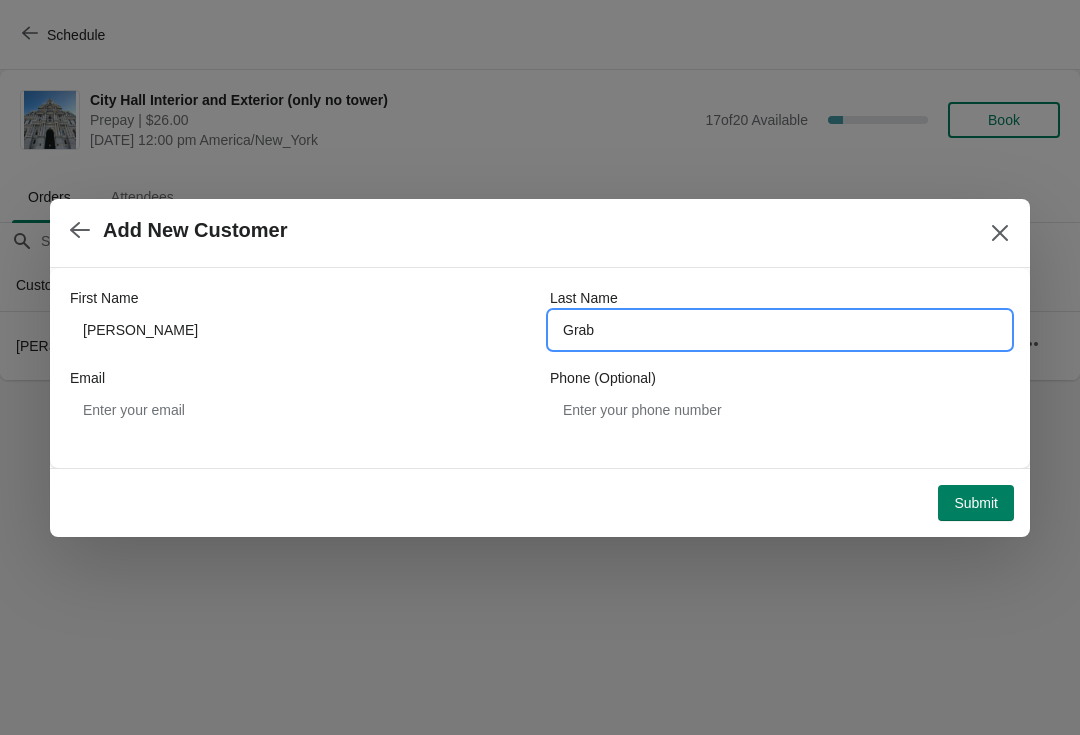 click on "Grab" at bounding box center [780, 330] 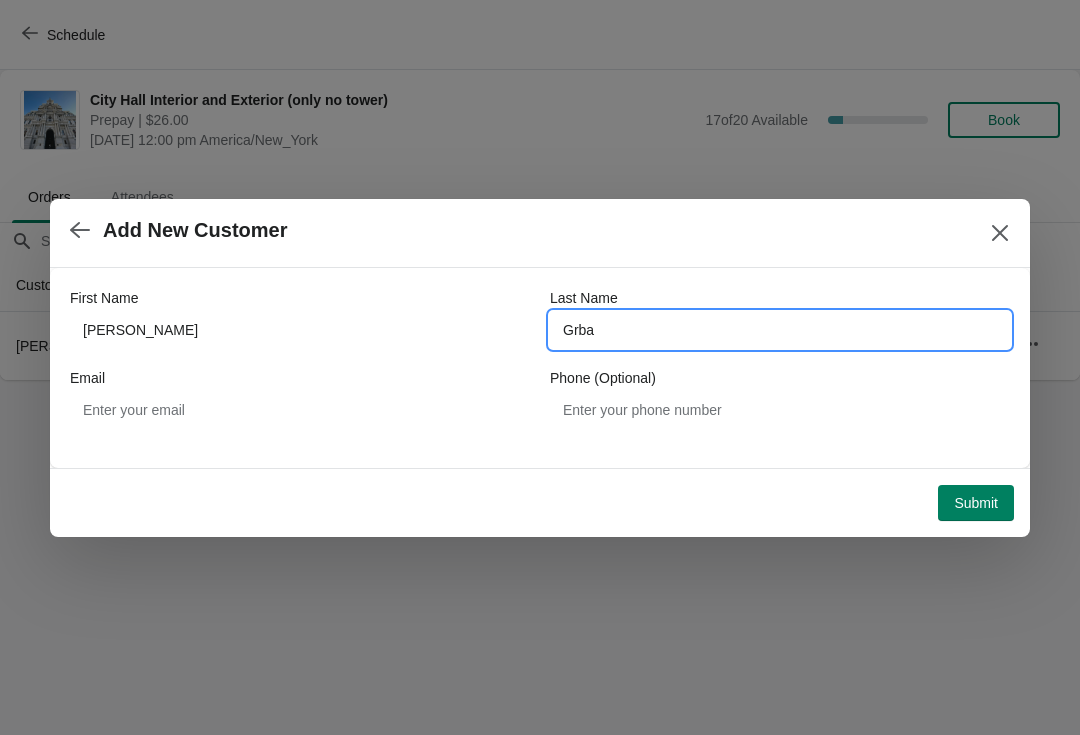 type on "Grba" 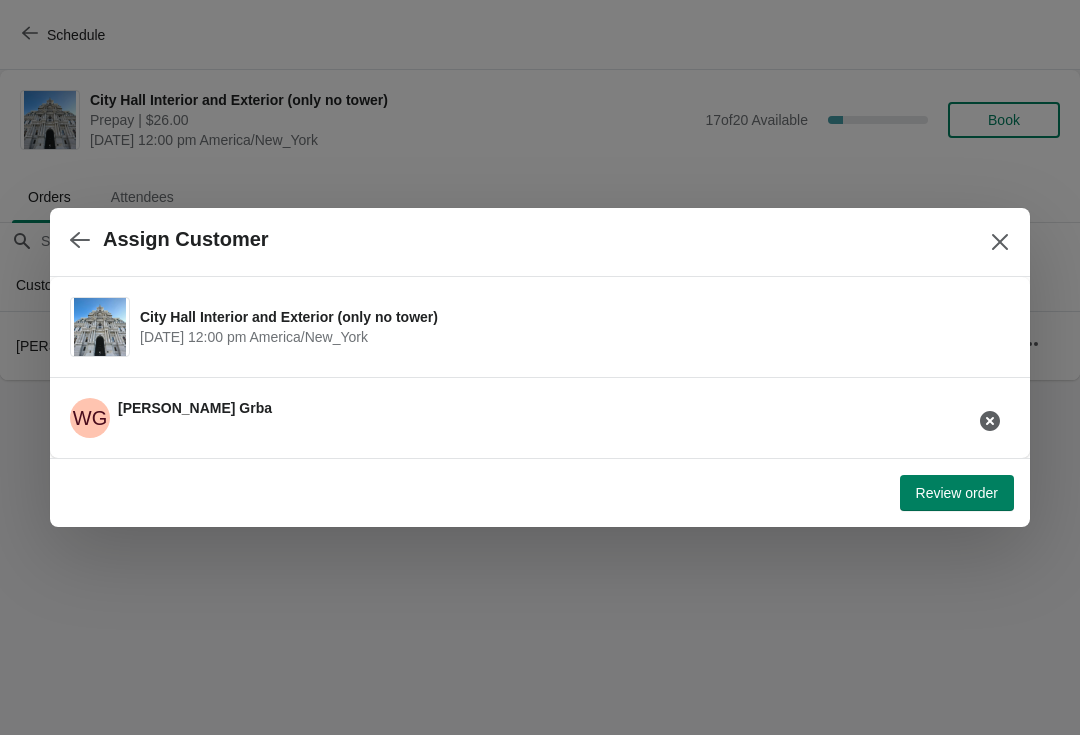 click on "Review order" at bounding box center [957, 493] 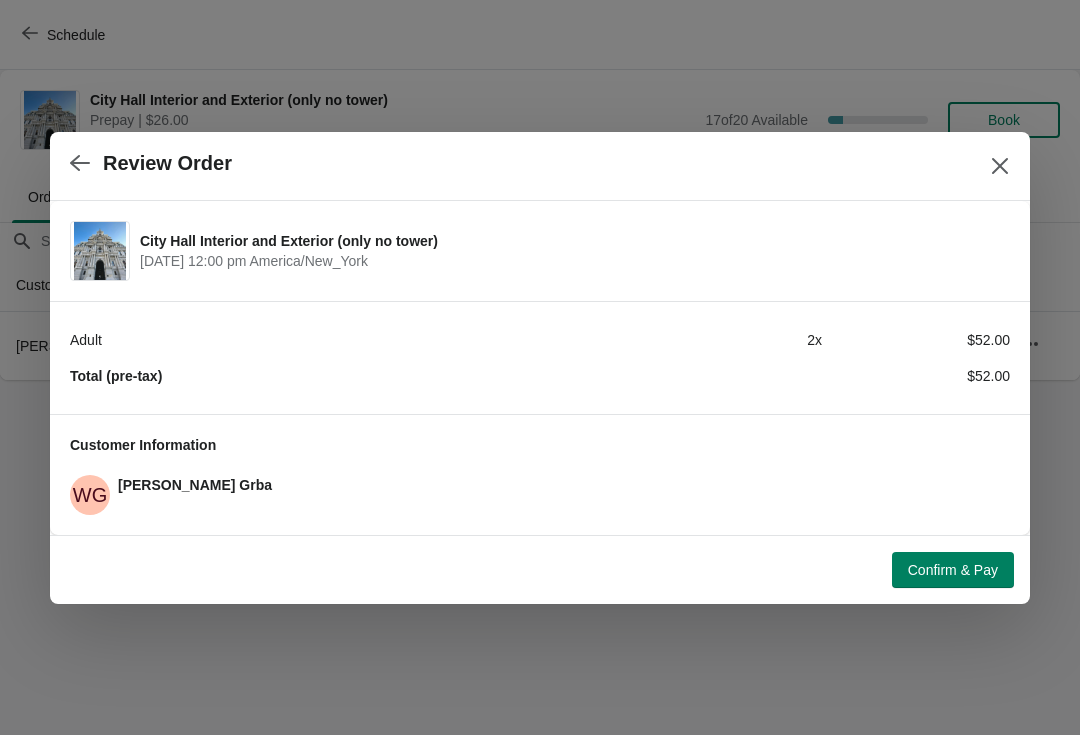 click on "Confirm & Pay" at bounding box center [953, 570] 